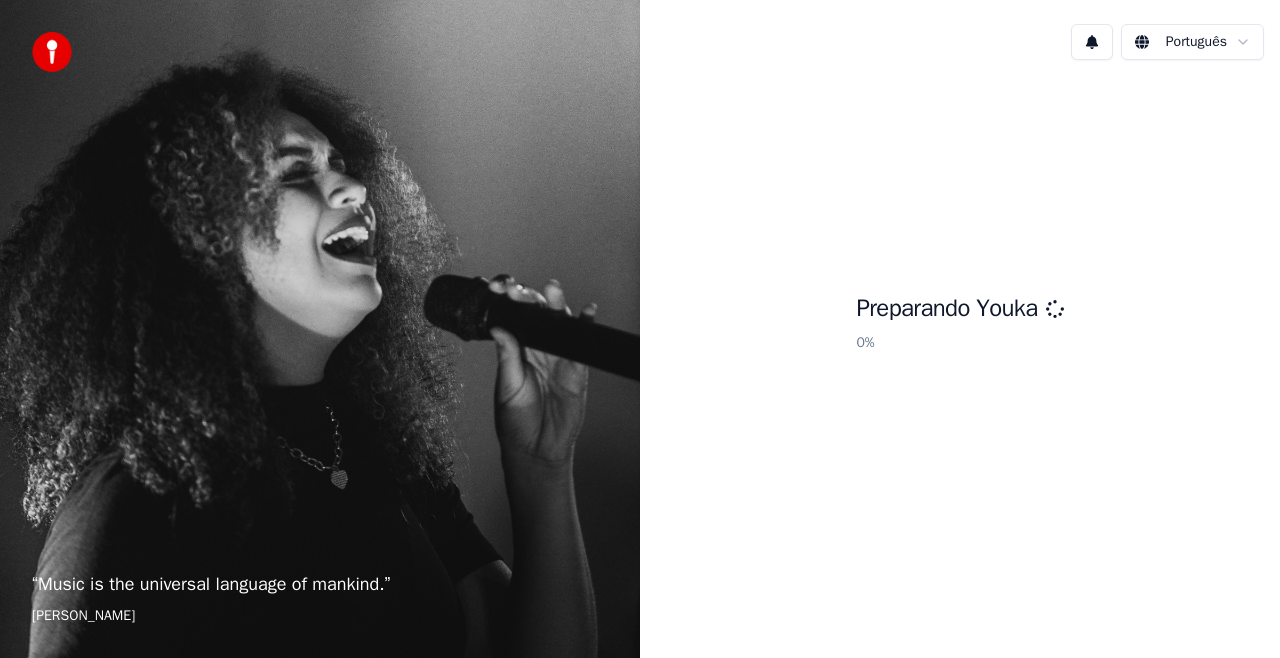 scroll, scrollTop: 0, scrollLeft: 0, axis: both 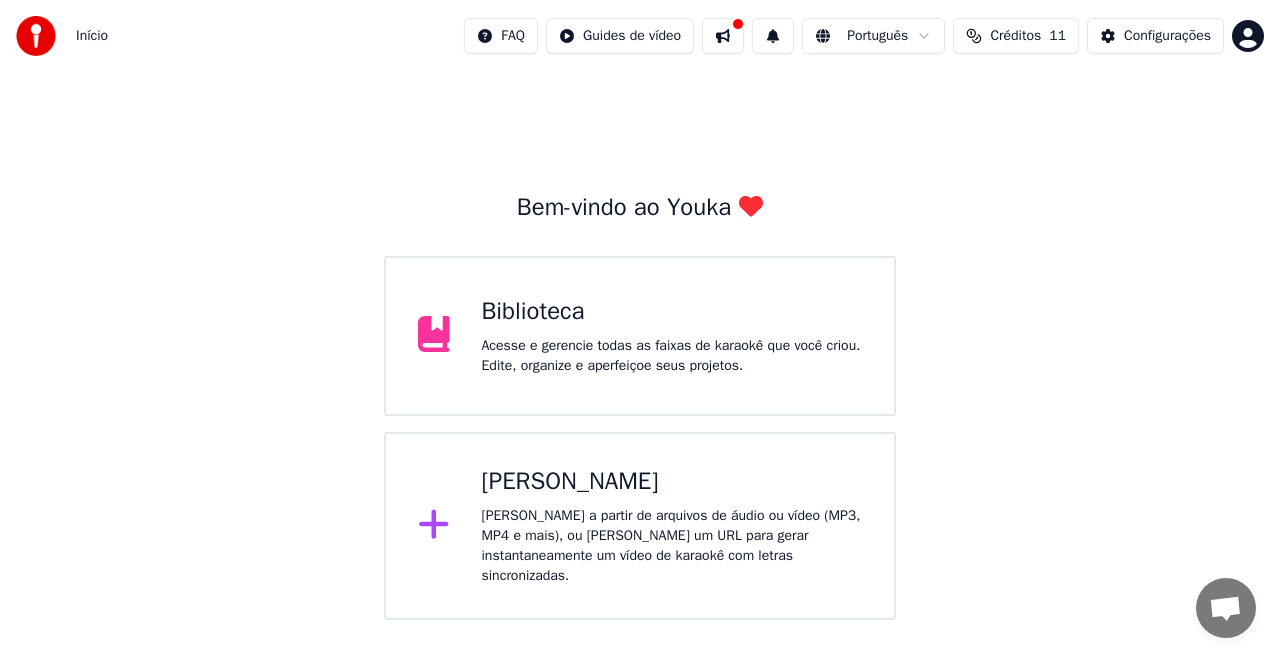 click on "Biblioteca" at bounding box center (672, 312) 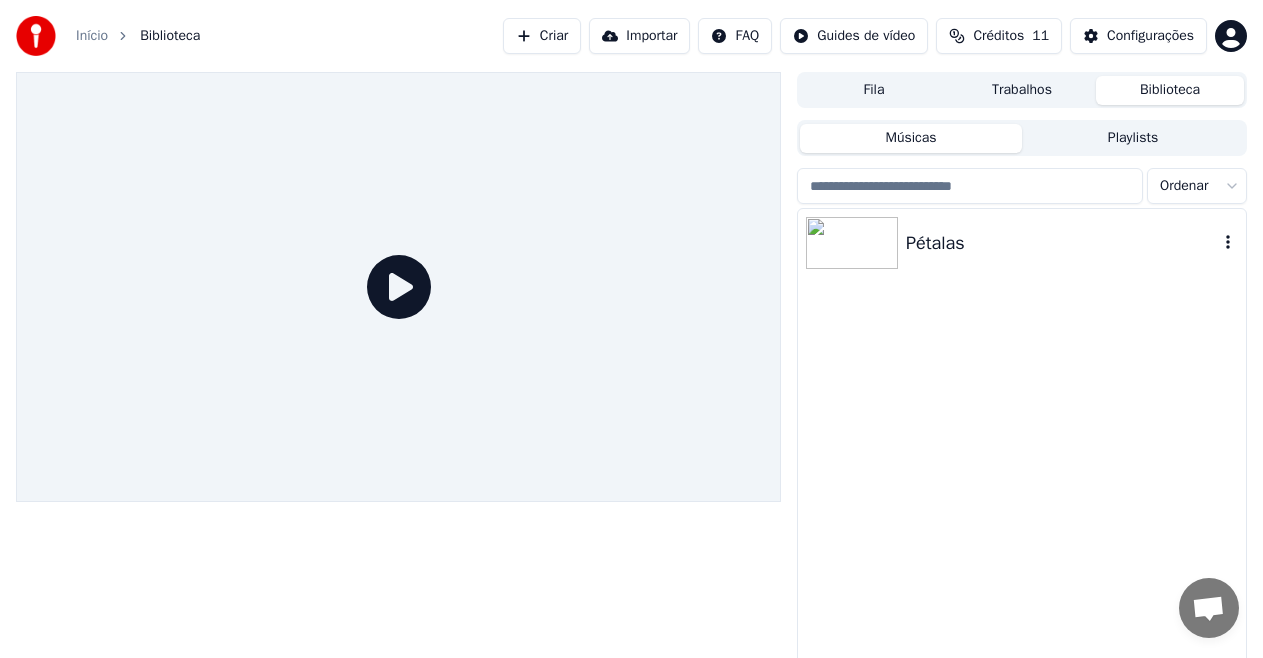 click 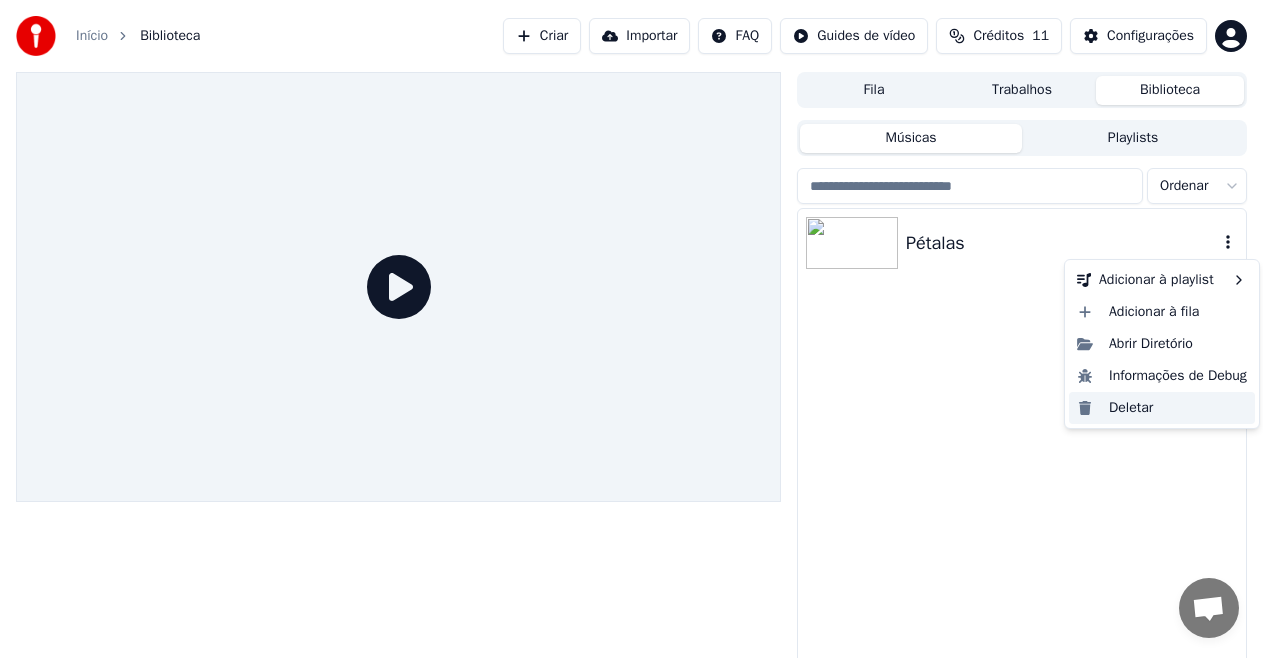 click on "Deletar" at bounding box center (1162, 408) 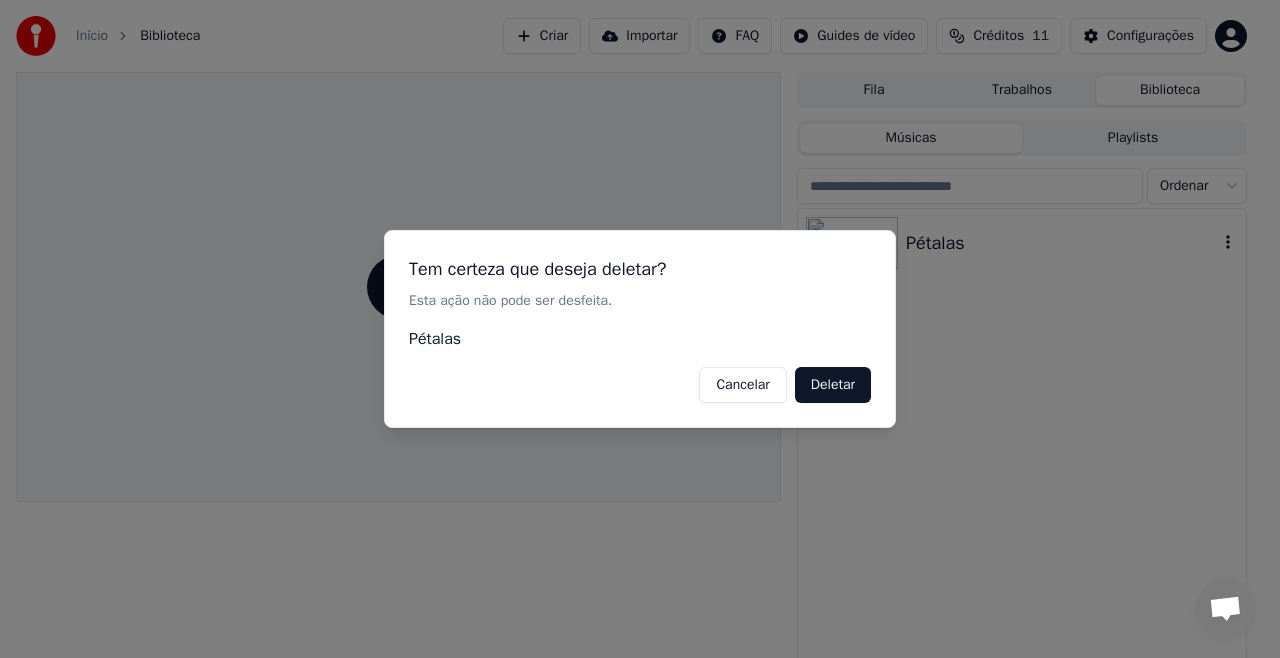 click on "Deletar" at bounding box center [833, 385] 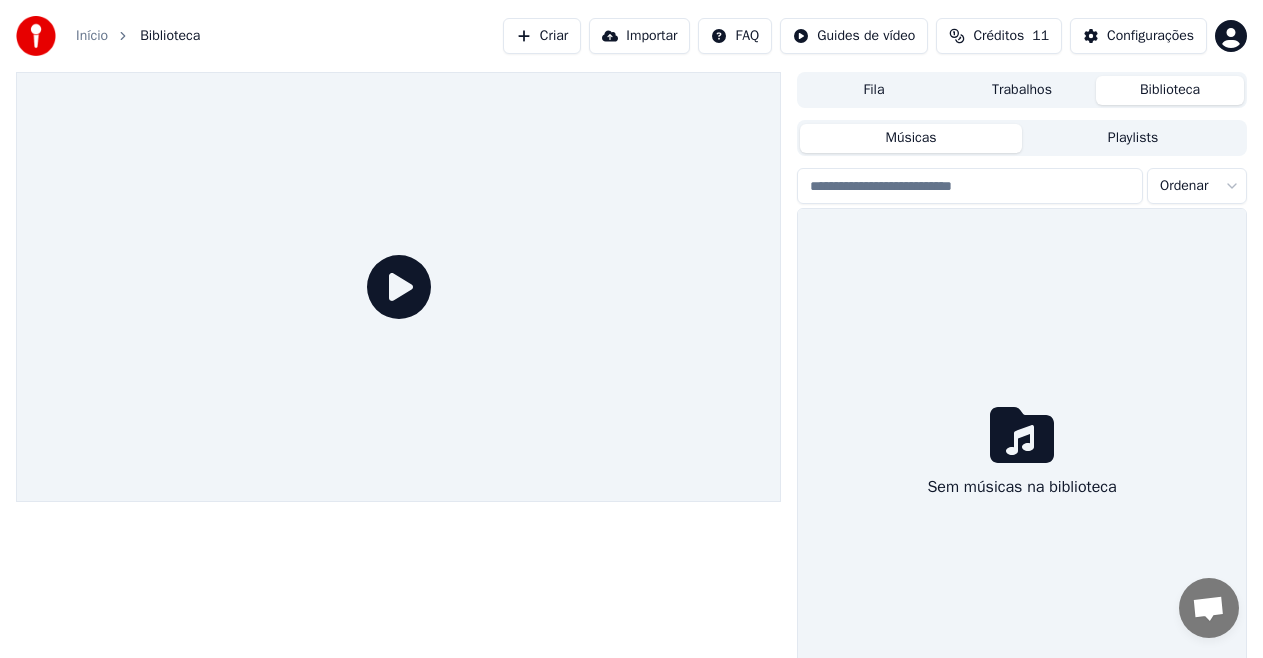 click on "Início" at bounding box center (92, 36) 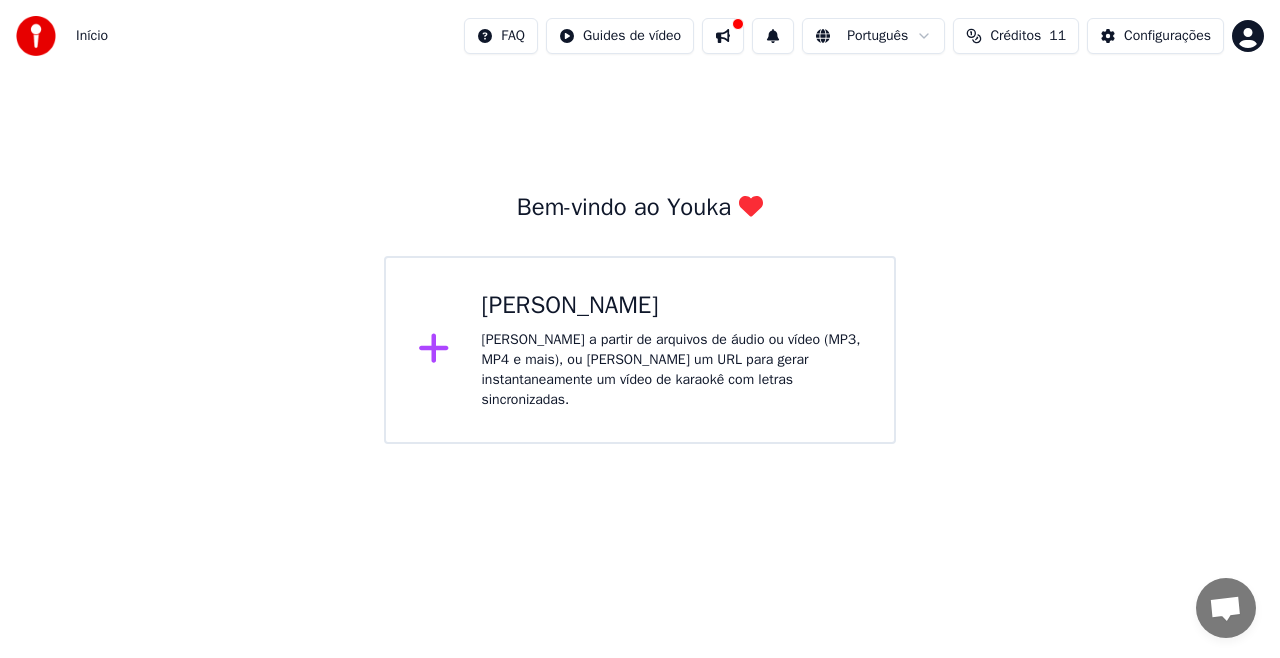 click on "[PERSON_NAME]" at bounding box center (672, 306) 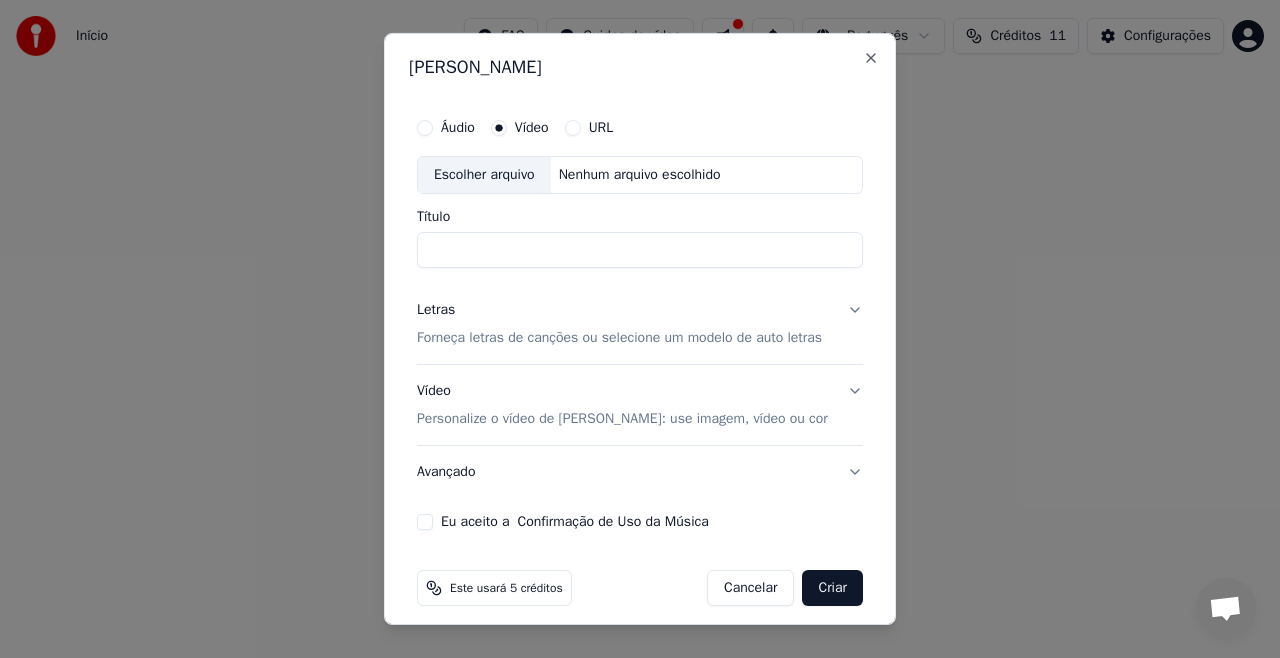click on "Escolher arquivo" at bounding box center (484, 175) 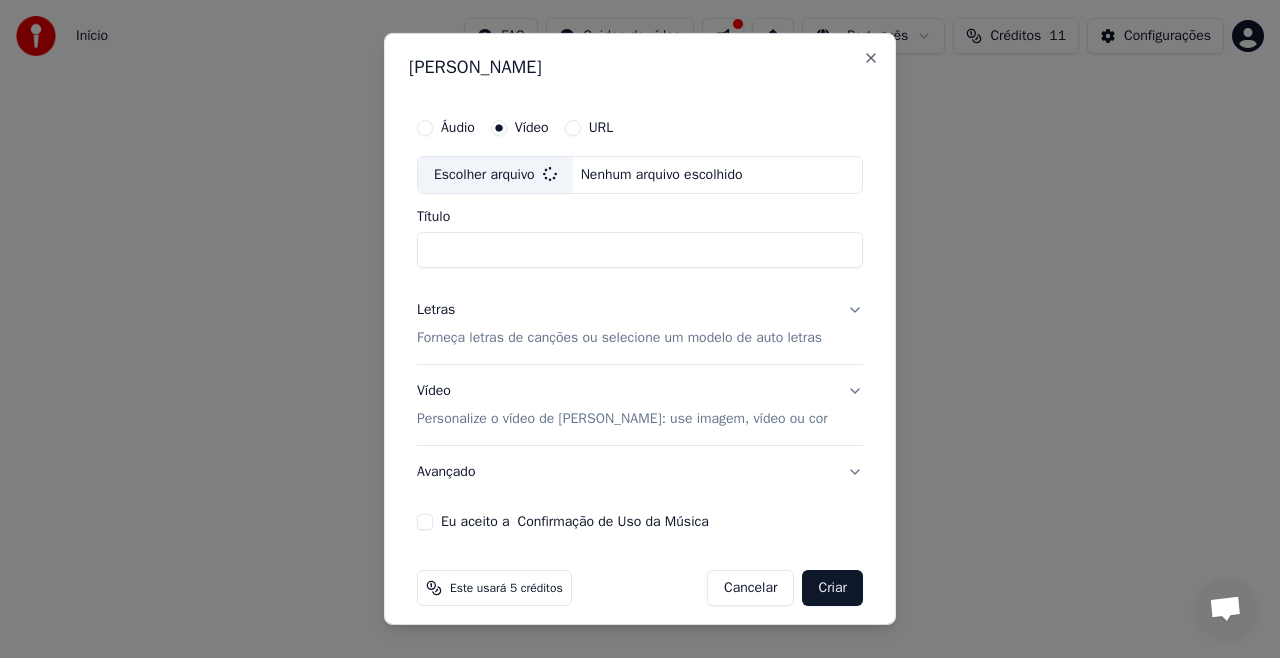 type on "*******" 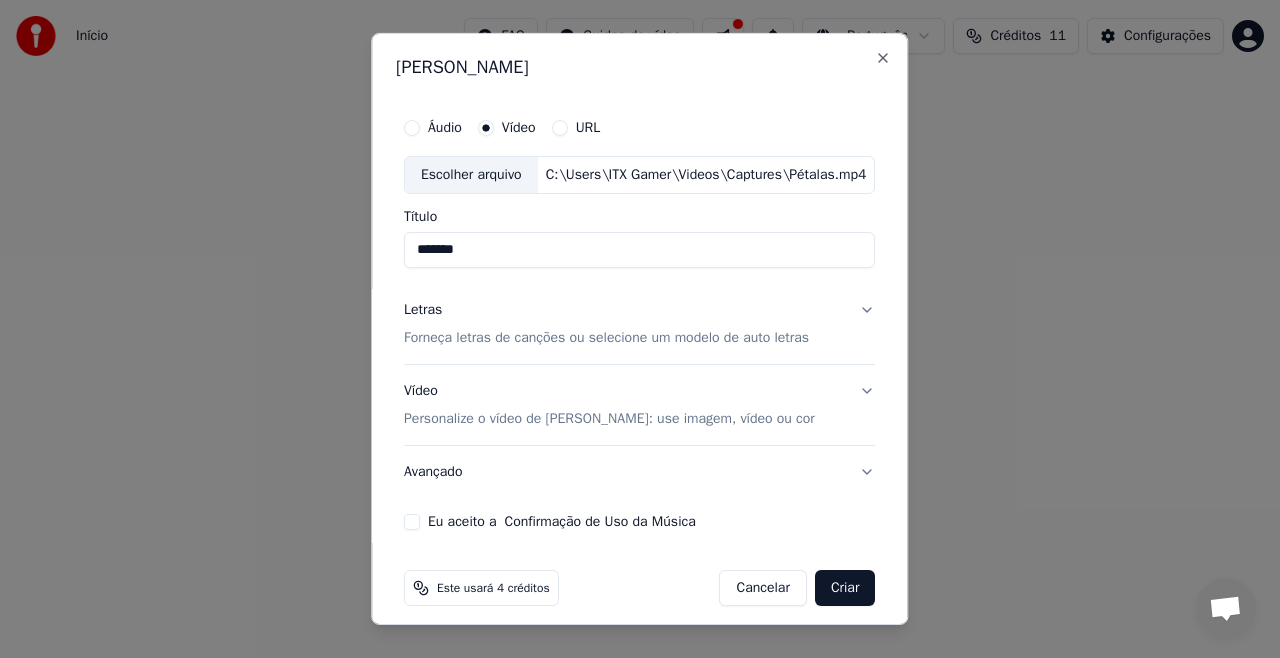 click on "Eu aceito a   Confirmação de Uso da Música" at bounding box center [412, 522] 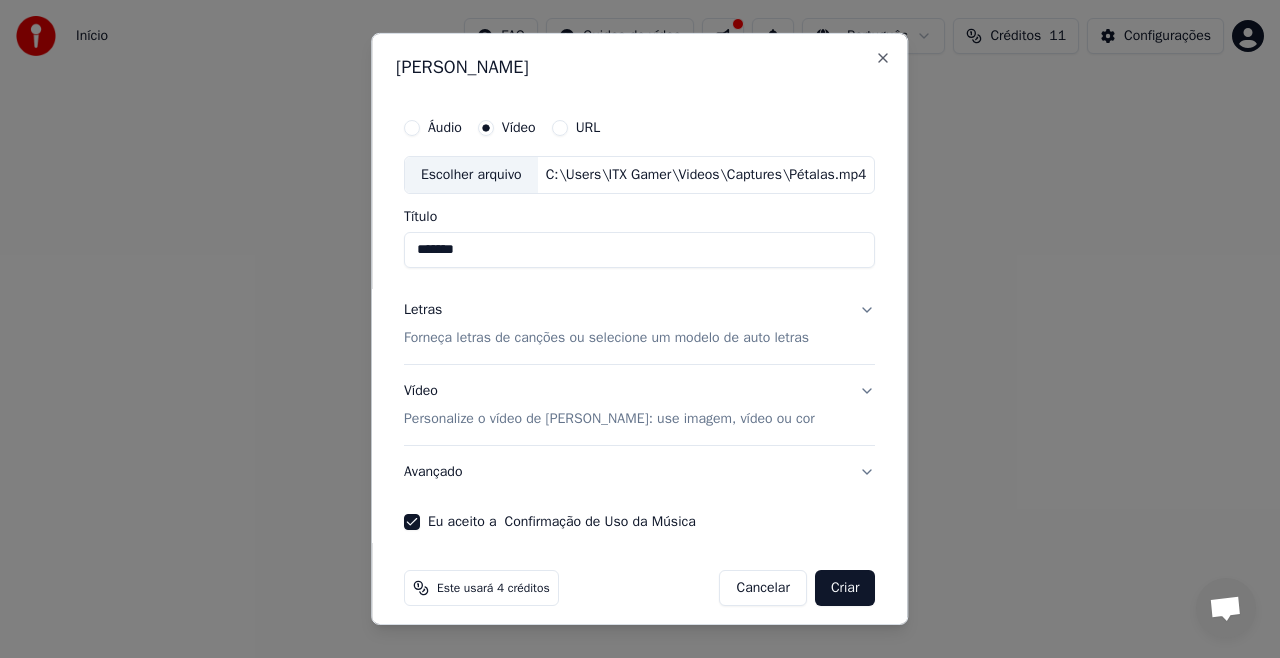 click on "Criar" at bounding box center [845, 588] 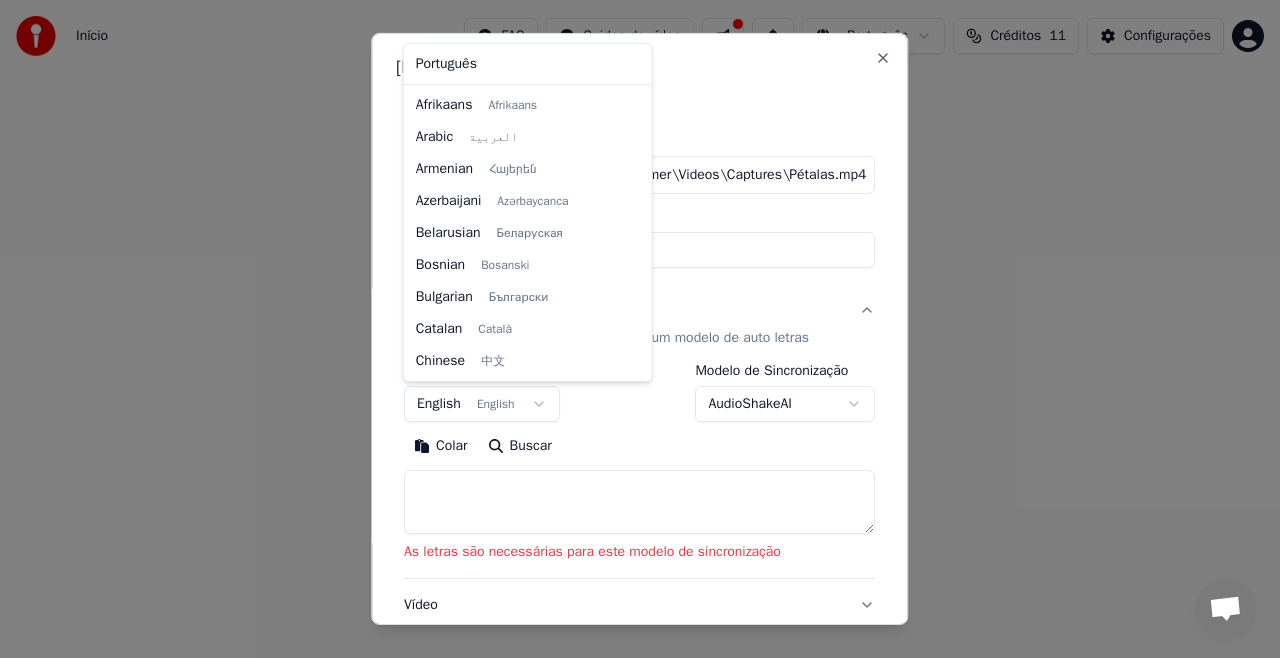 click on "**********" at bounding box center [640, 222] 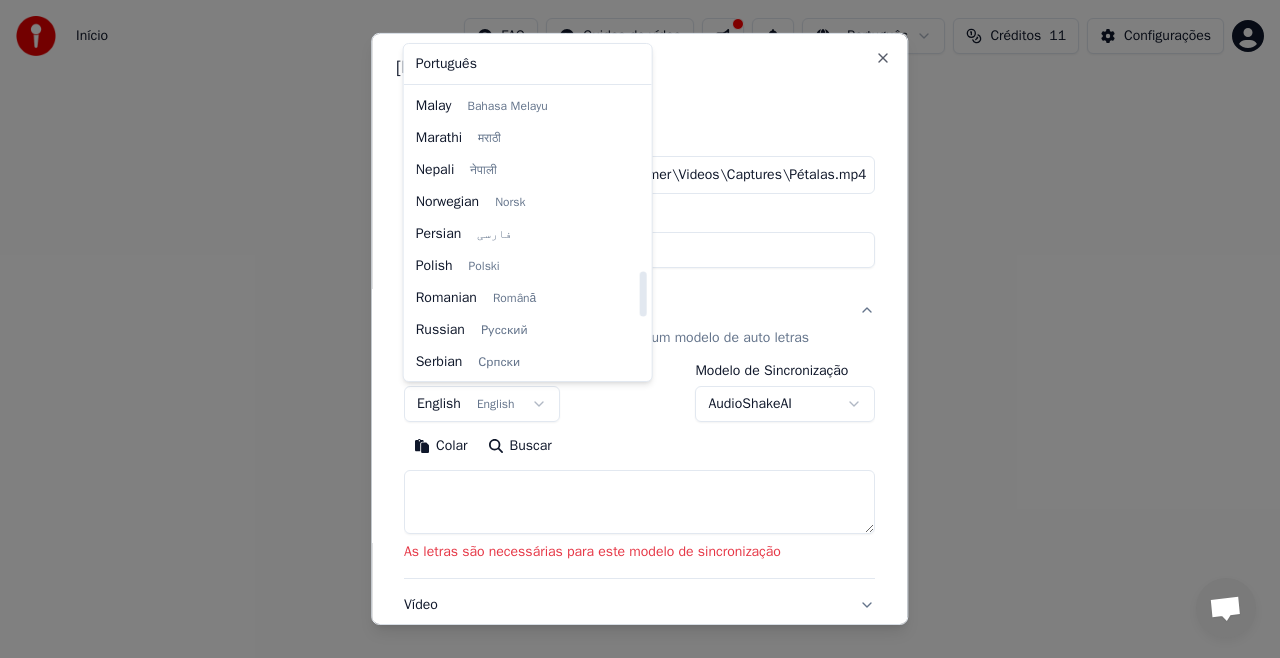 scroll, scrollTop: 1160, scrollLeft: 0, axis: vertical 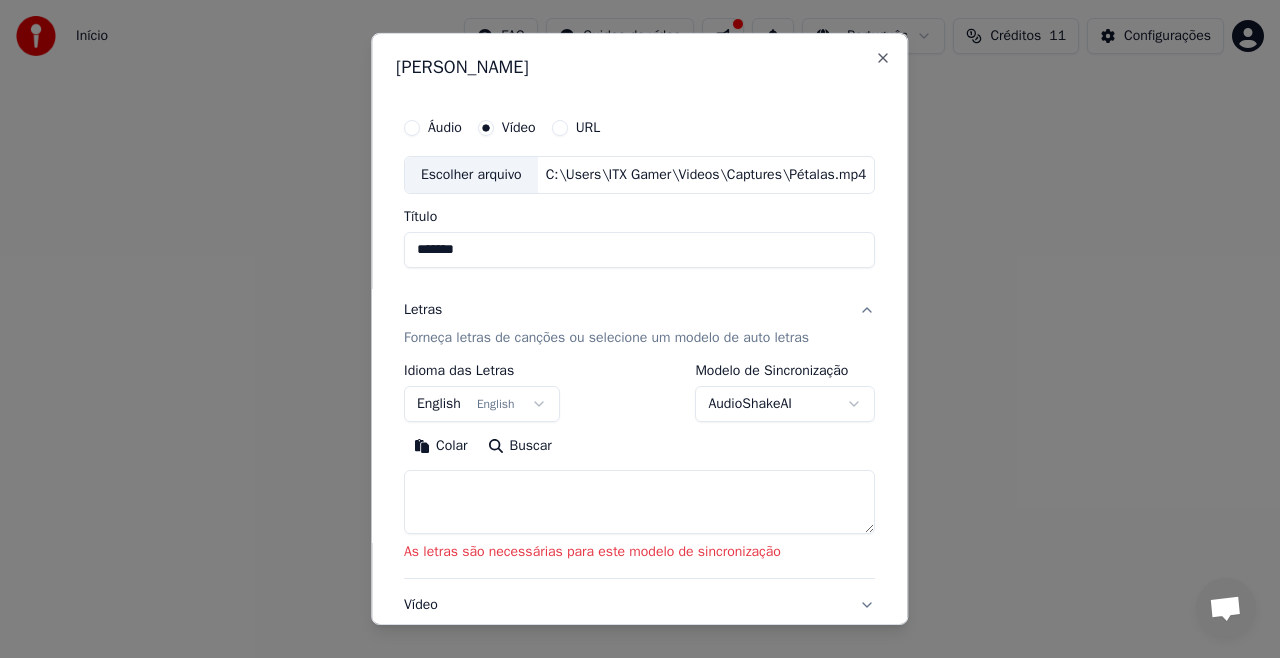 click on "**********" at bounding box center (640, 222) 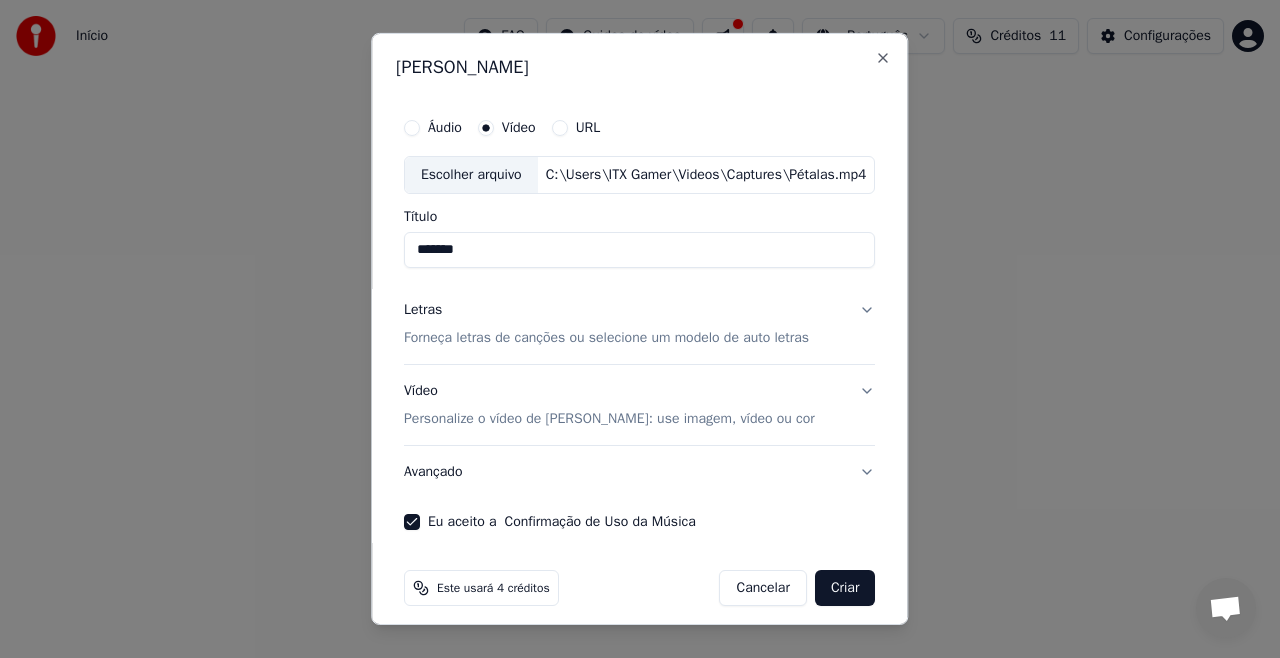 click on "Criar" at bounding box center [845, 588] 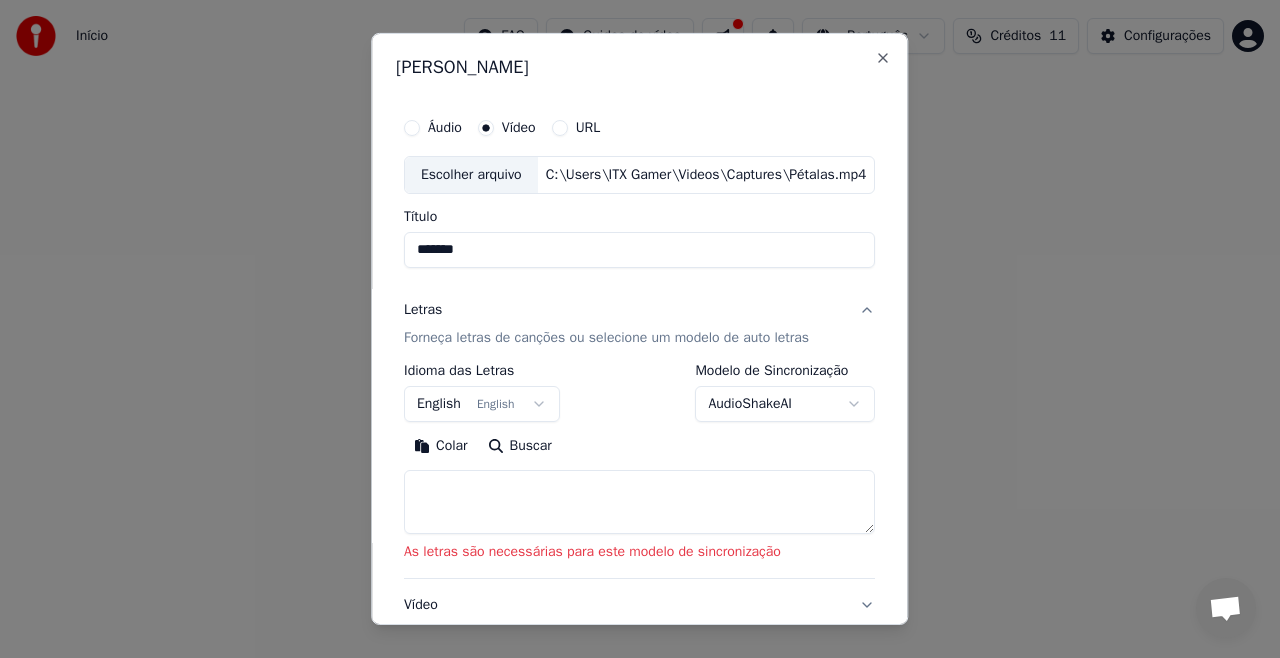 click at bounding box center [639, 502] 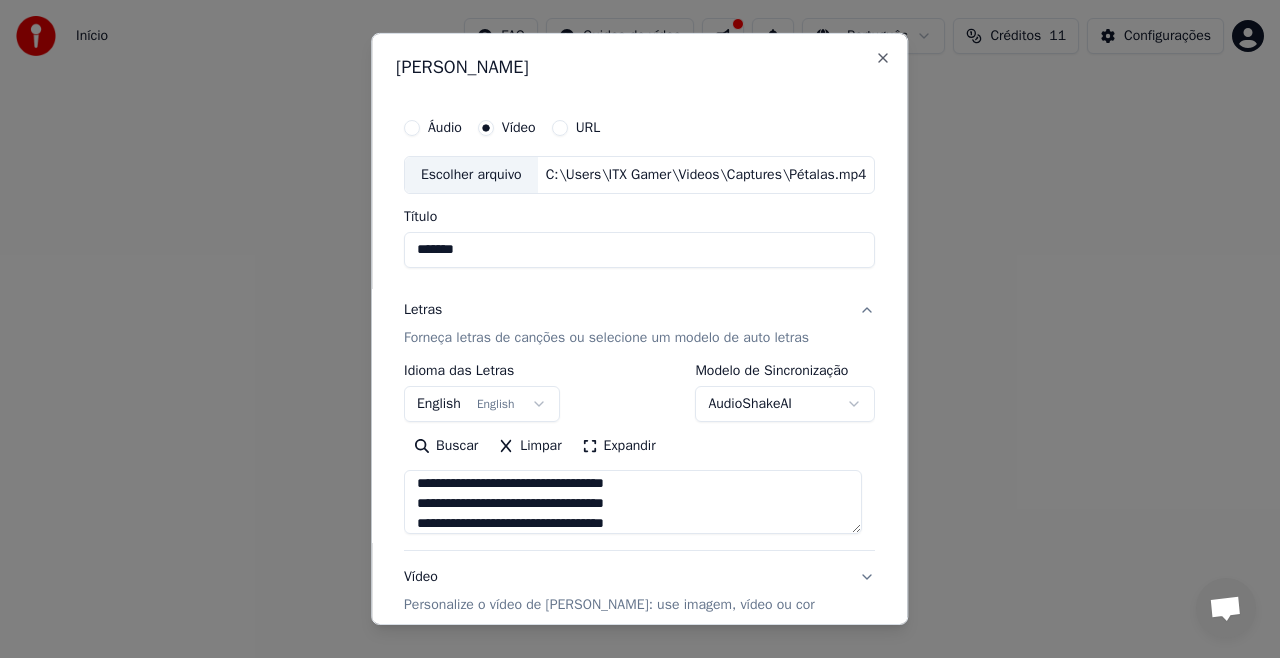scroll, scrollTop: 25, scrollLeft: 0, axis: vertical 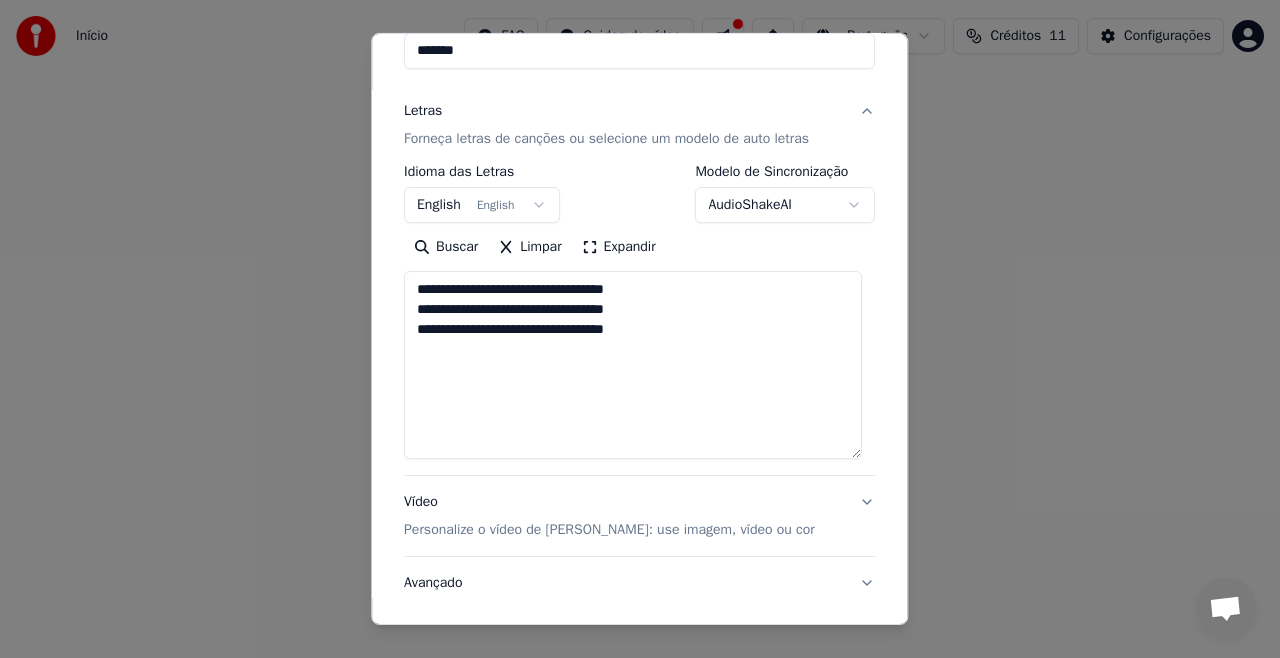 drag, startPoint x: 855, startPoint y: 330, endPoint x: 852, endPoint y: 451, distance: 121.037186 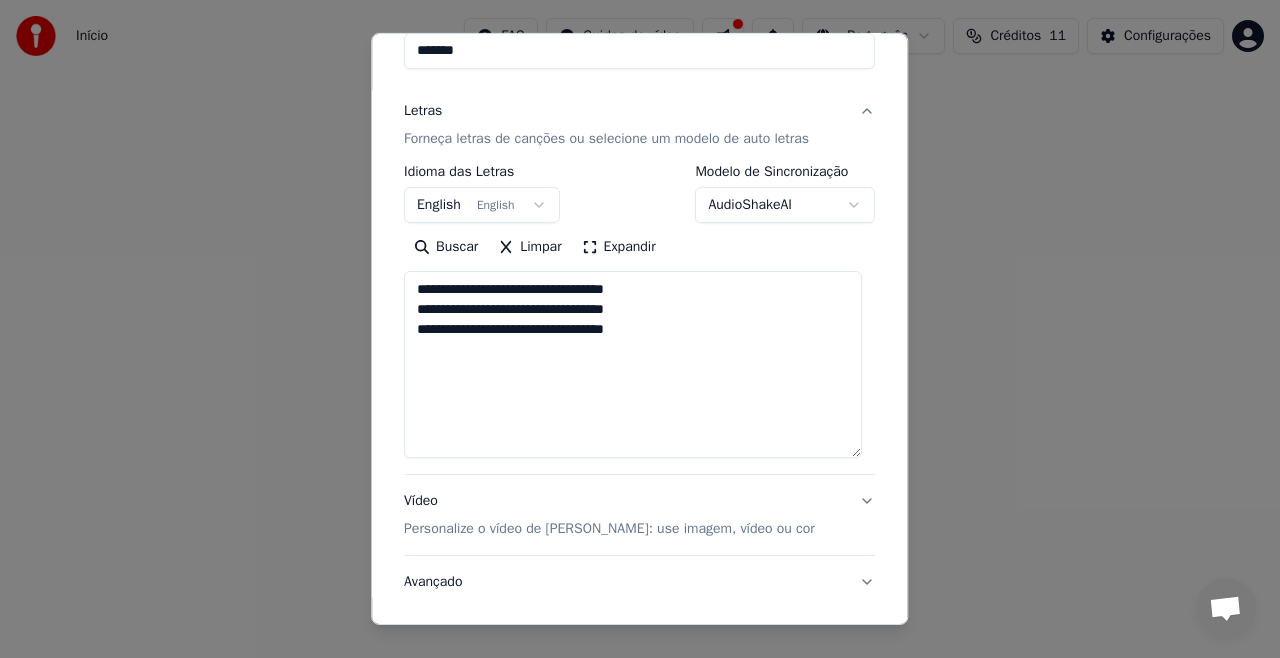 click on "**********" at bounding box center (633, 364) 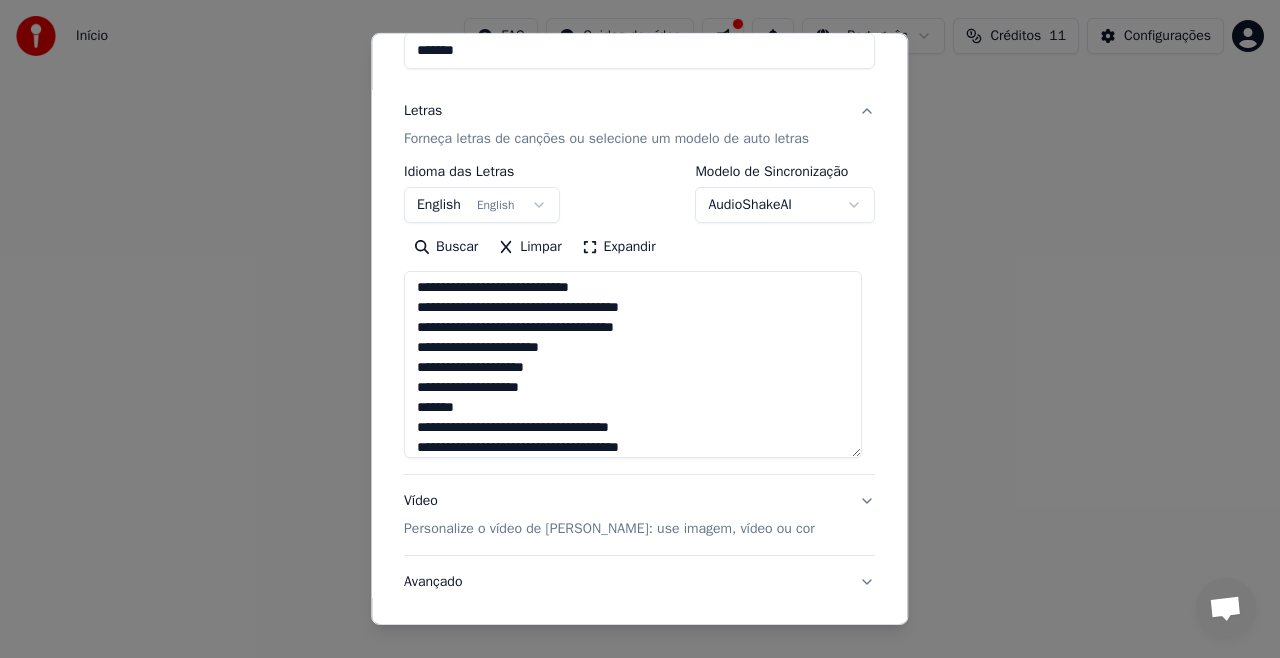 scroll, scrollTop: 102, scrollLeft: 0, axis: vertical 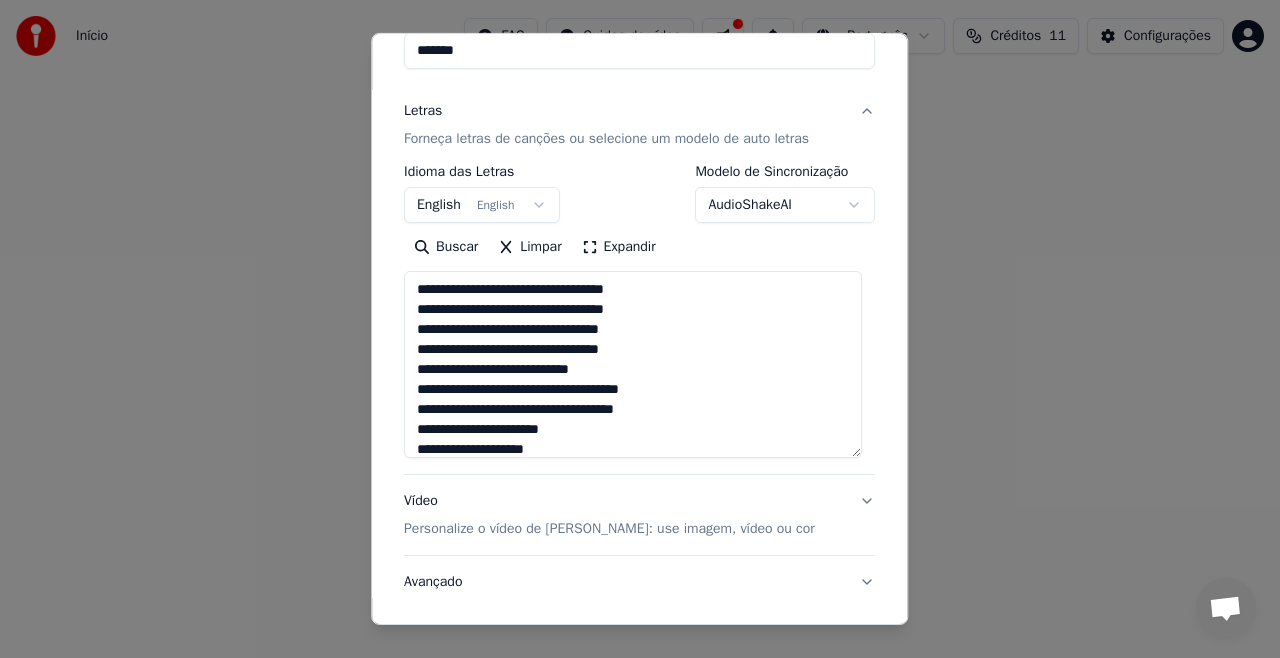 click on "**********" at bounding box center (633, 364) 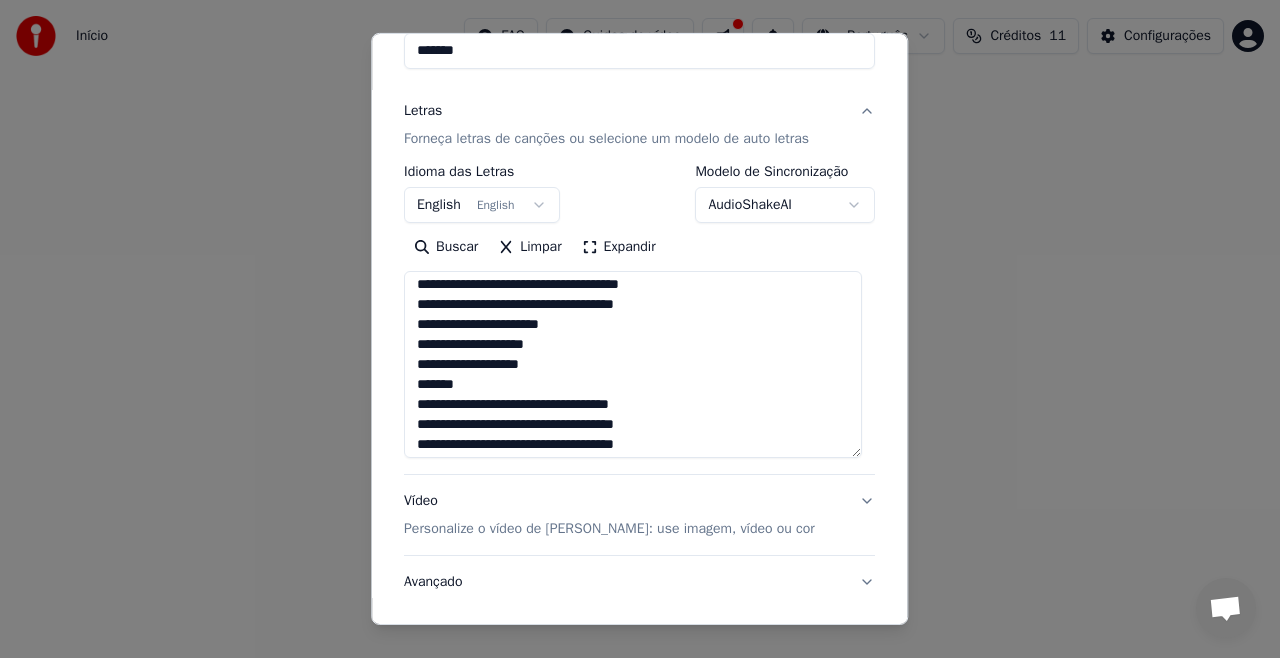 scroll, scrollTop: 111, scrollLeft: 0, axis: vertical 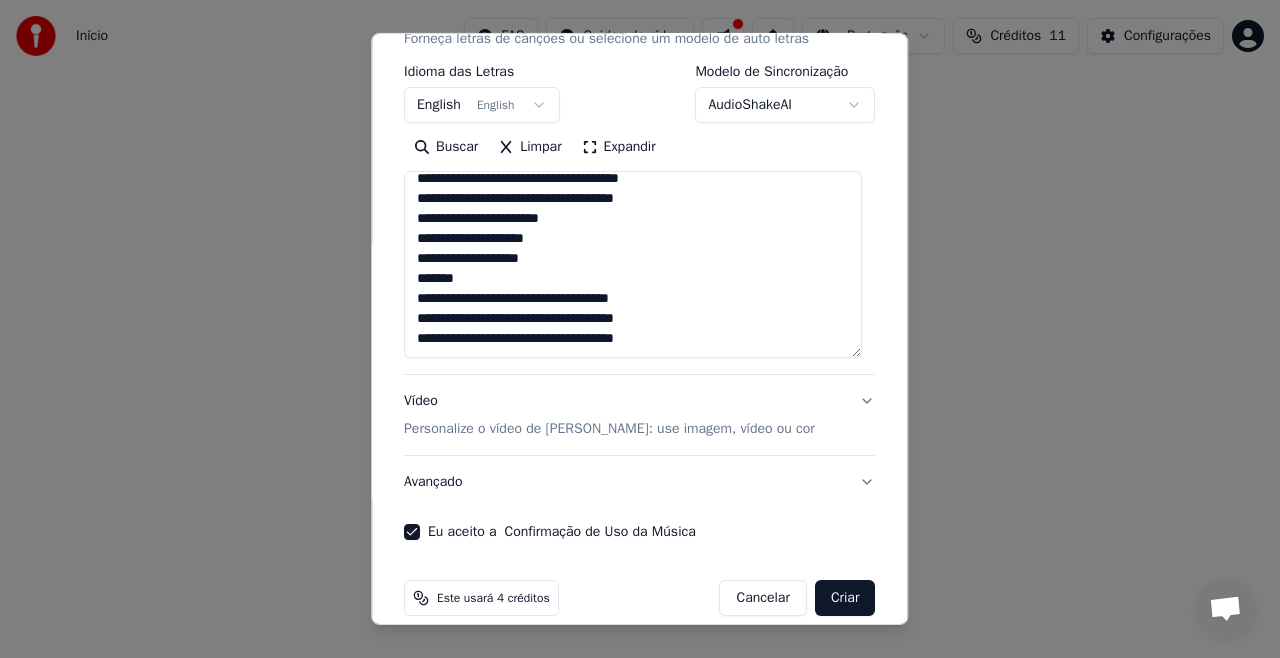 click on "**********" at bounding box center [633, 264] 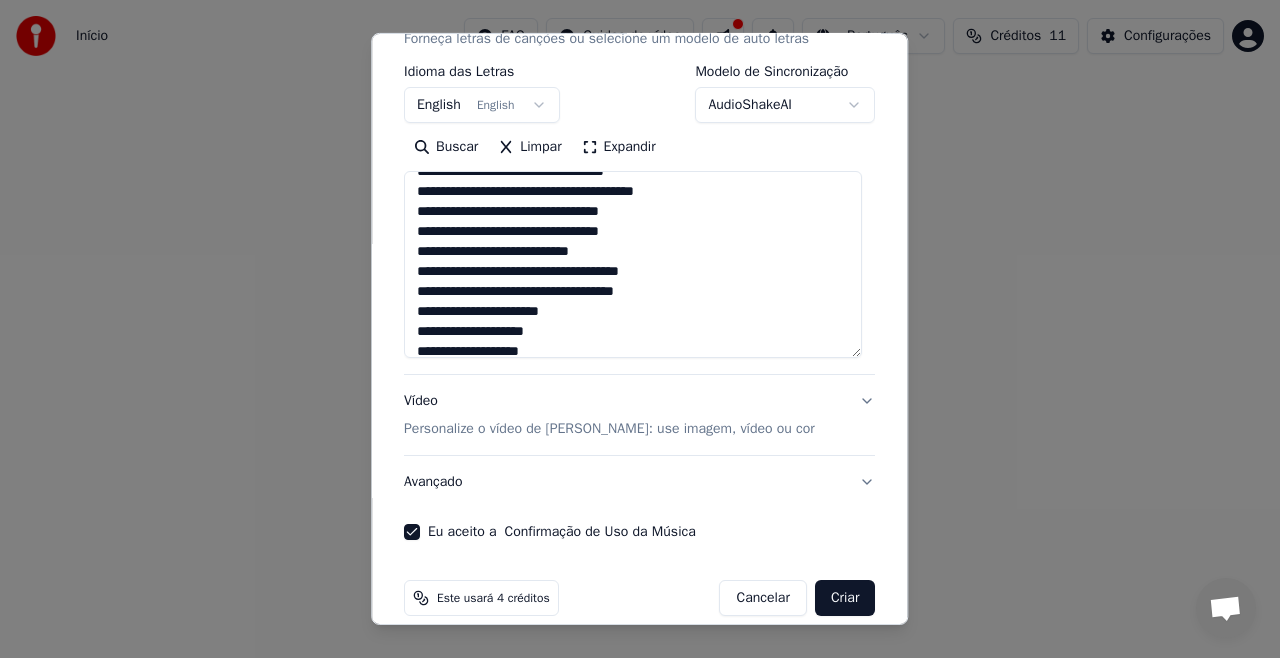 scroll, scrollTop: 11, scrollLeft: 0, axis: vertical 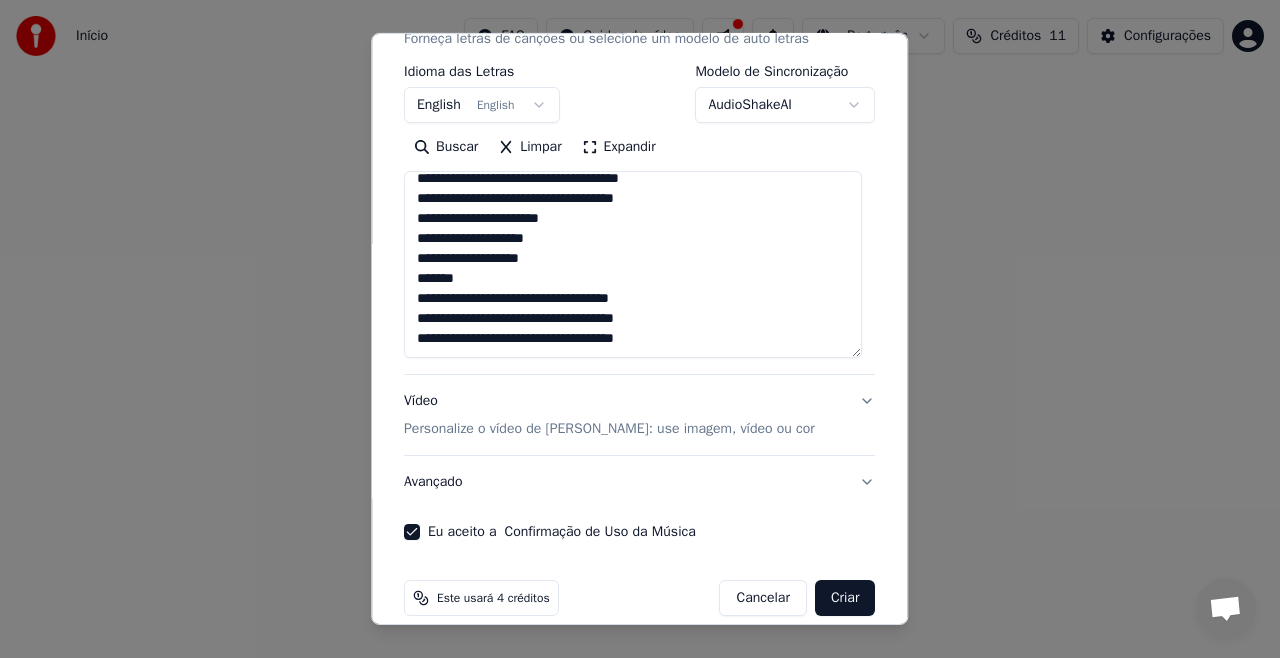 drag, startPoint x: 413, startPoint y: 235, endPoint x: 684, endPoint y: 338, distance: 289.9138 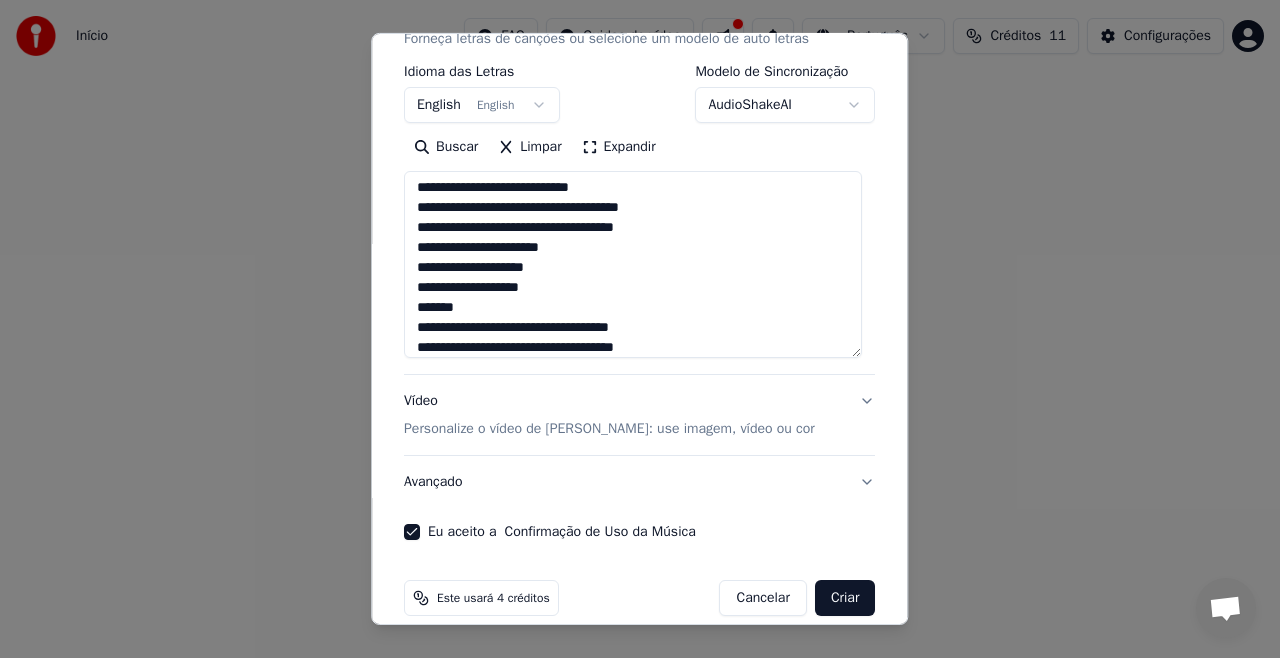 scroll, scrollTop: 322, scrollLeft: 0, axis: vertical 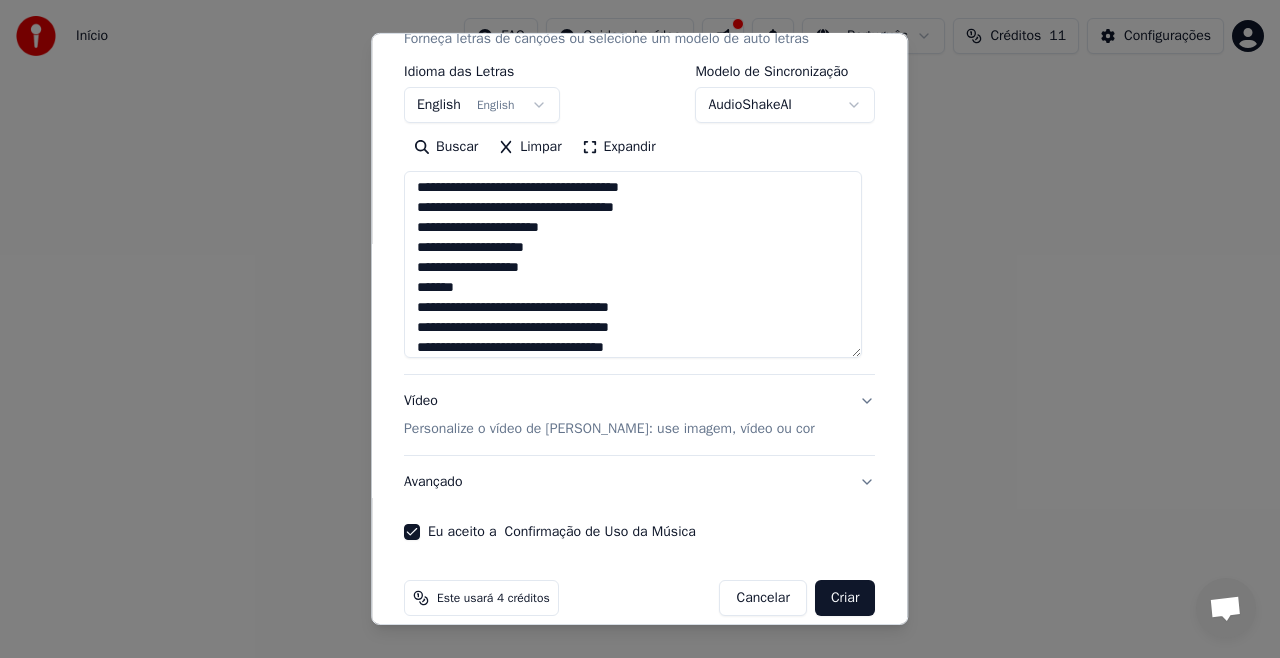 click on "**********" at bounding box center (633, 264) 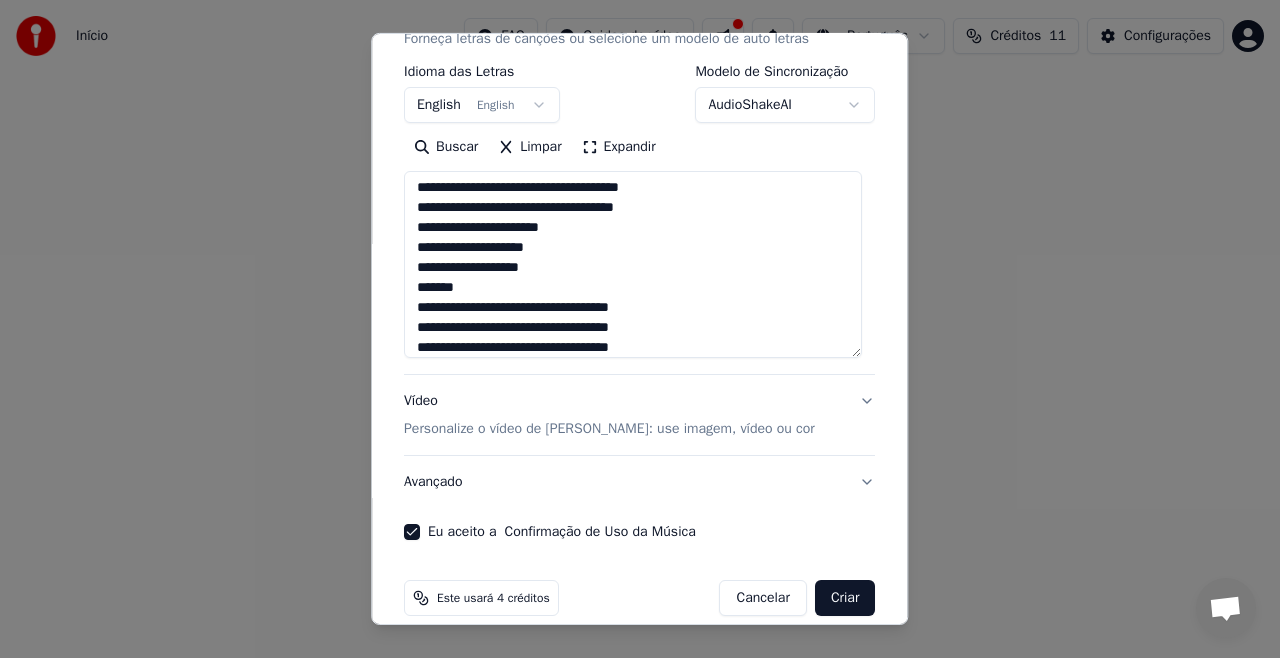 click on "**********" at bounding box center [633, 264] 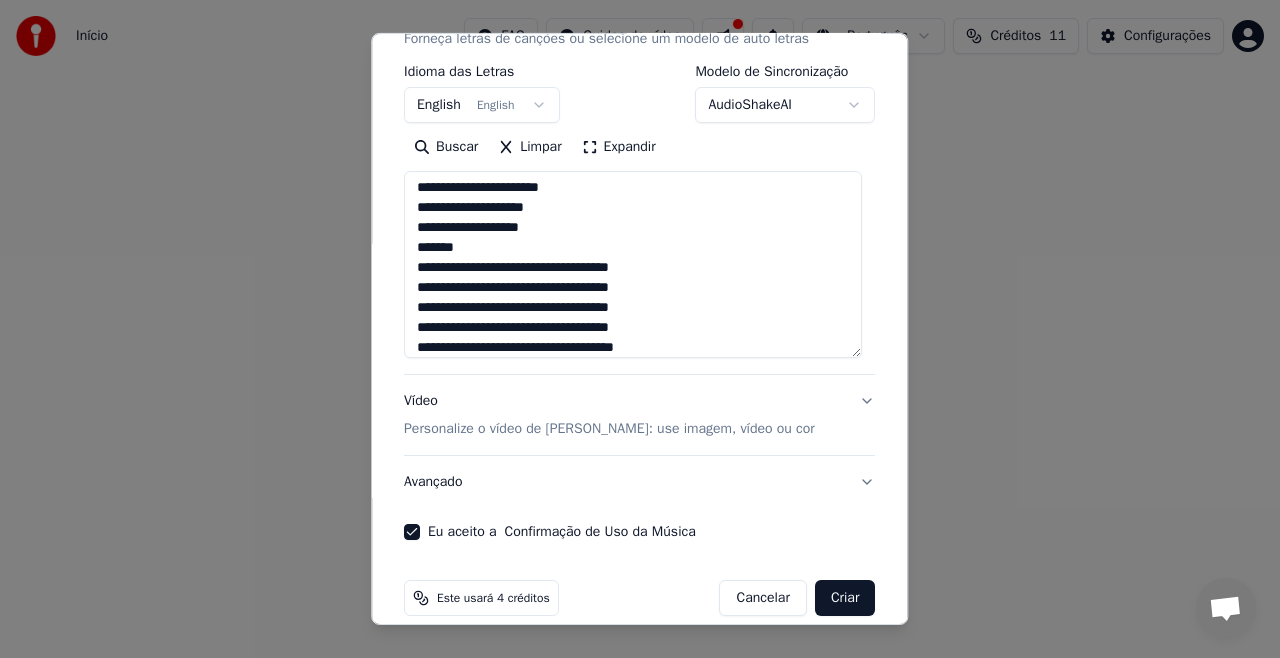 scroll, scrollTop: 382, scrollLeft: 0, axis: vertical 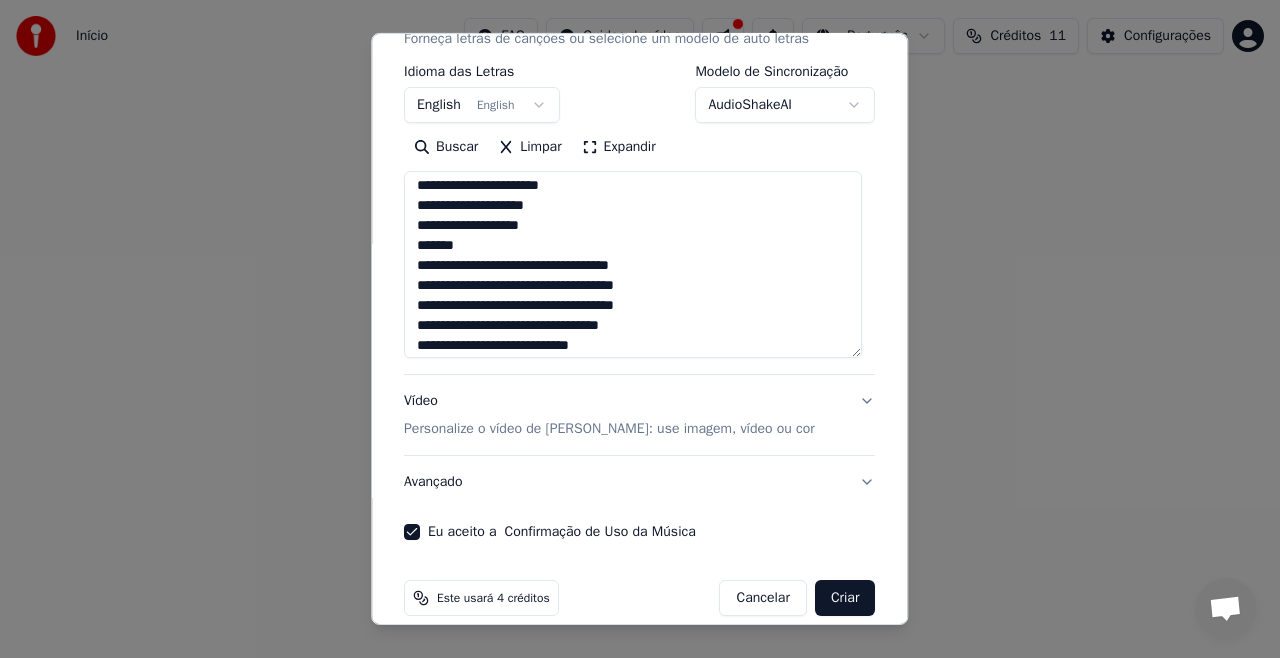 click on "**********" at bounding box center [633, 264] 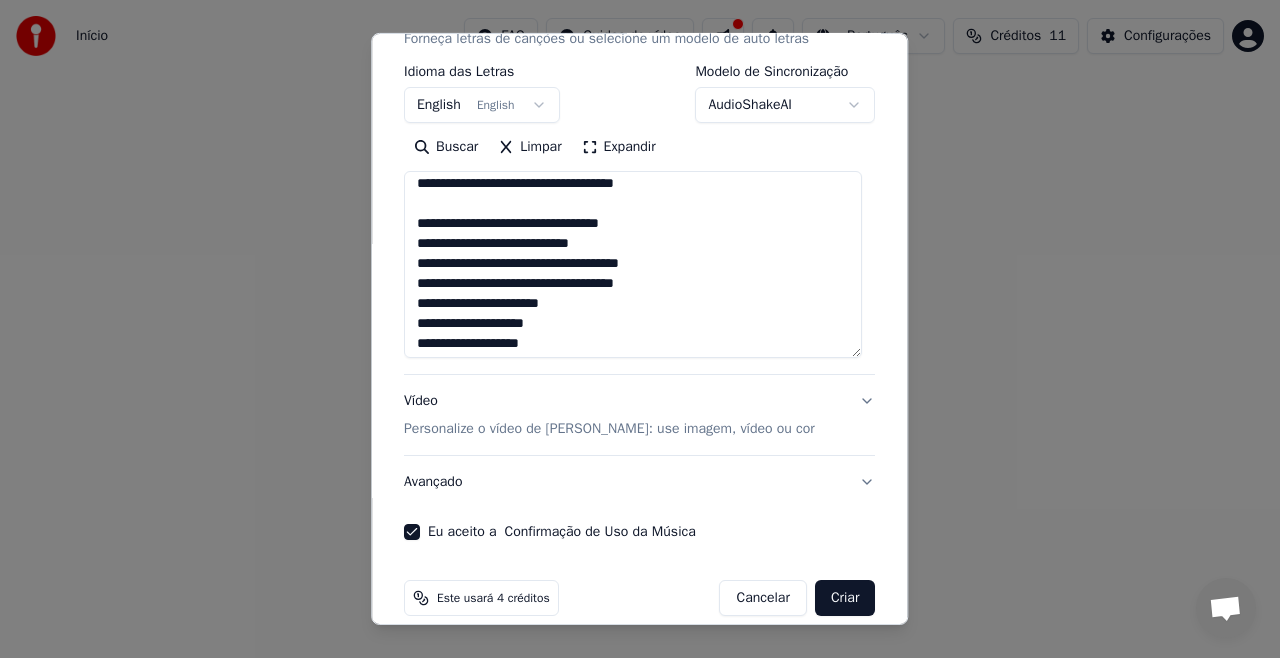 scroll, scrollTop: 247, scrollLeft: 0, axis: vertical 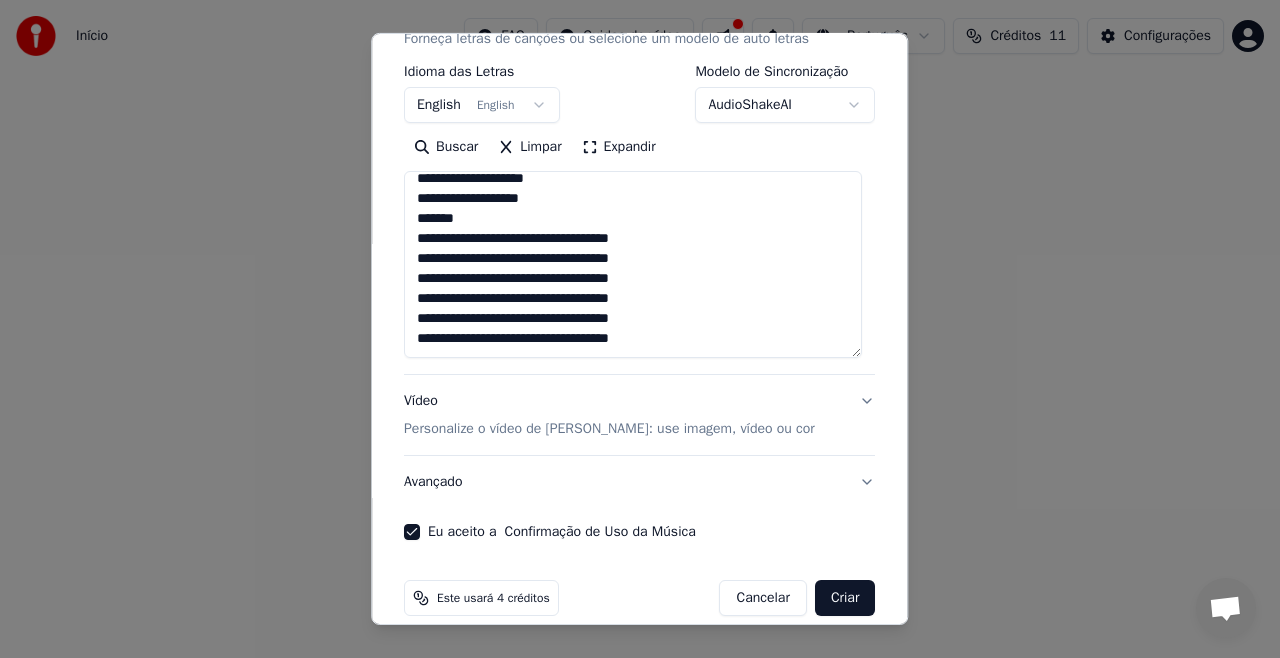 click on "**********" at bounding box center [633, 264] 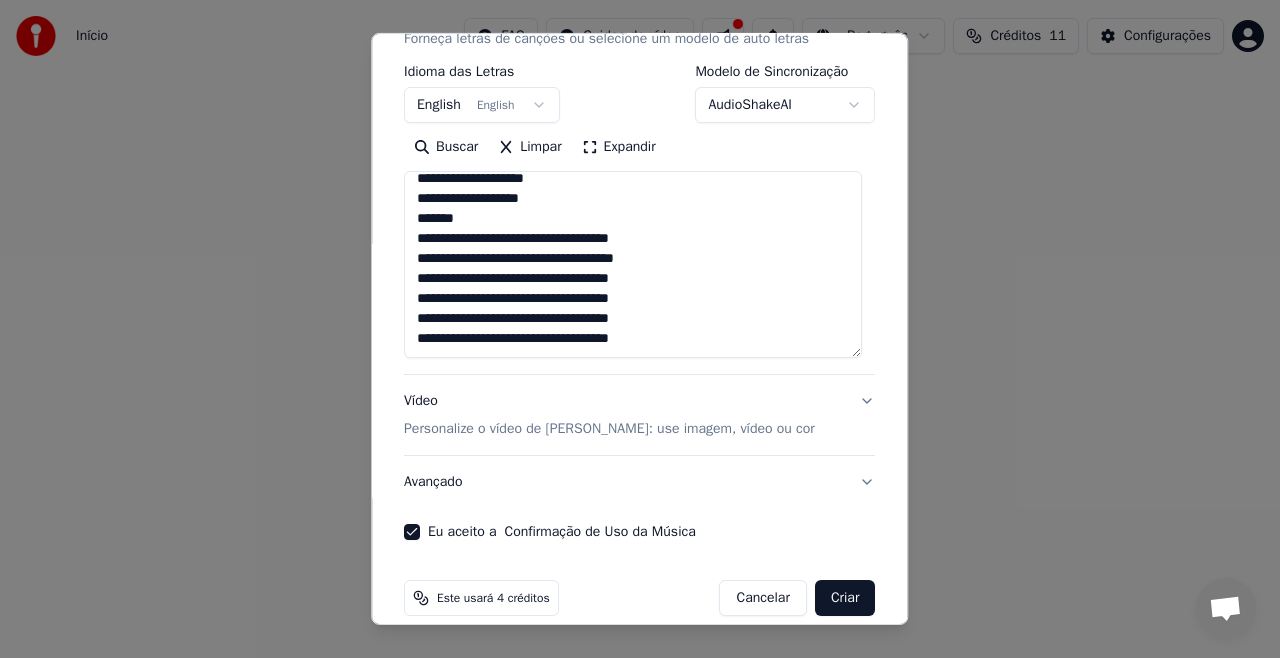 click on "**********" at bounding box center [633, 264] 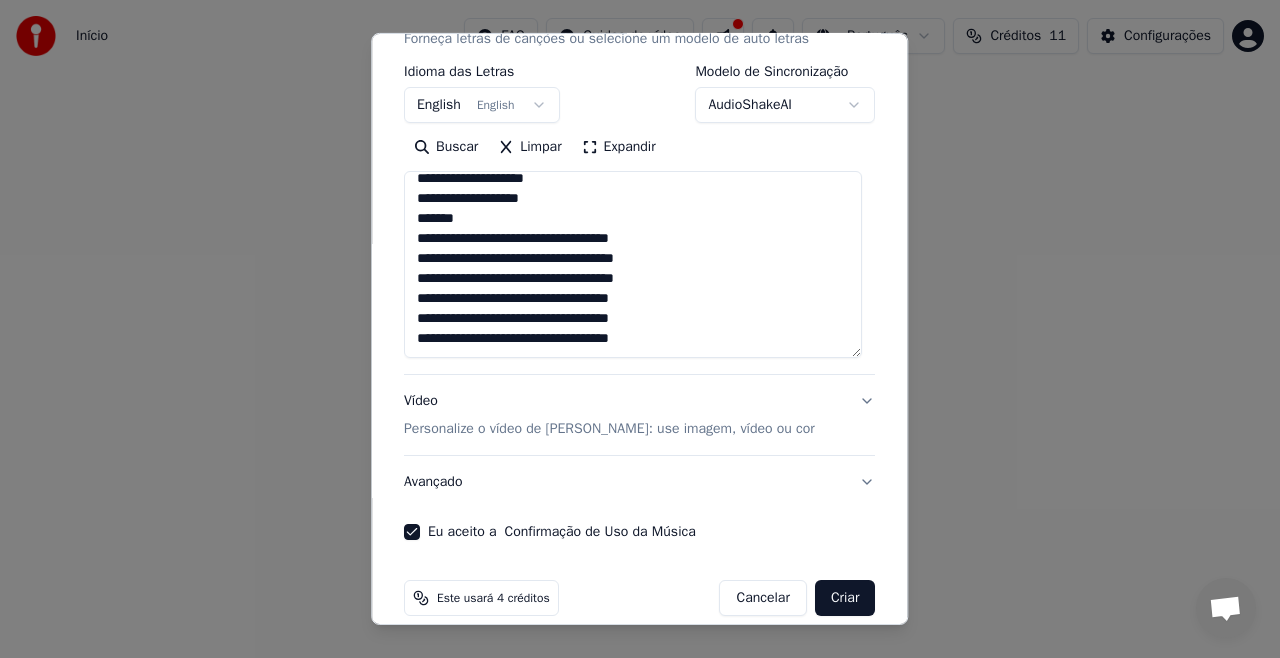 click on "**********" at bounding box center (633, 264) 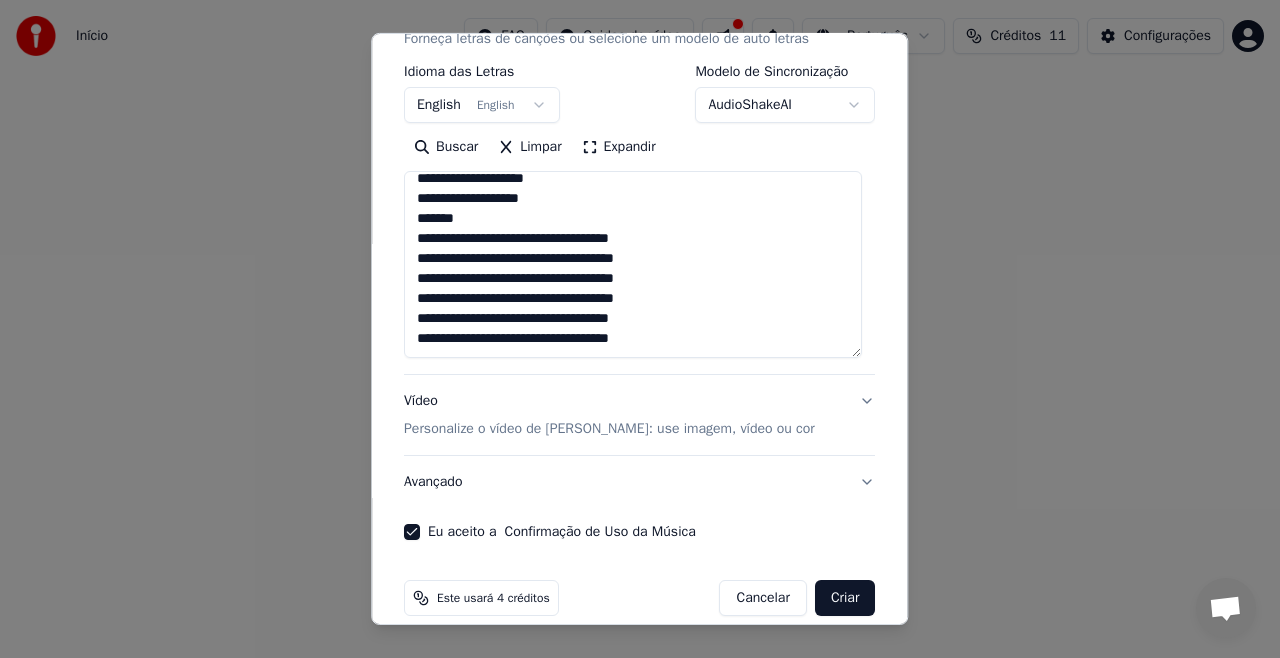 click on "**********" at bounding box center [633, 264] 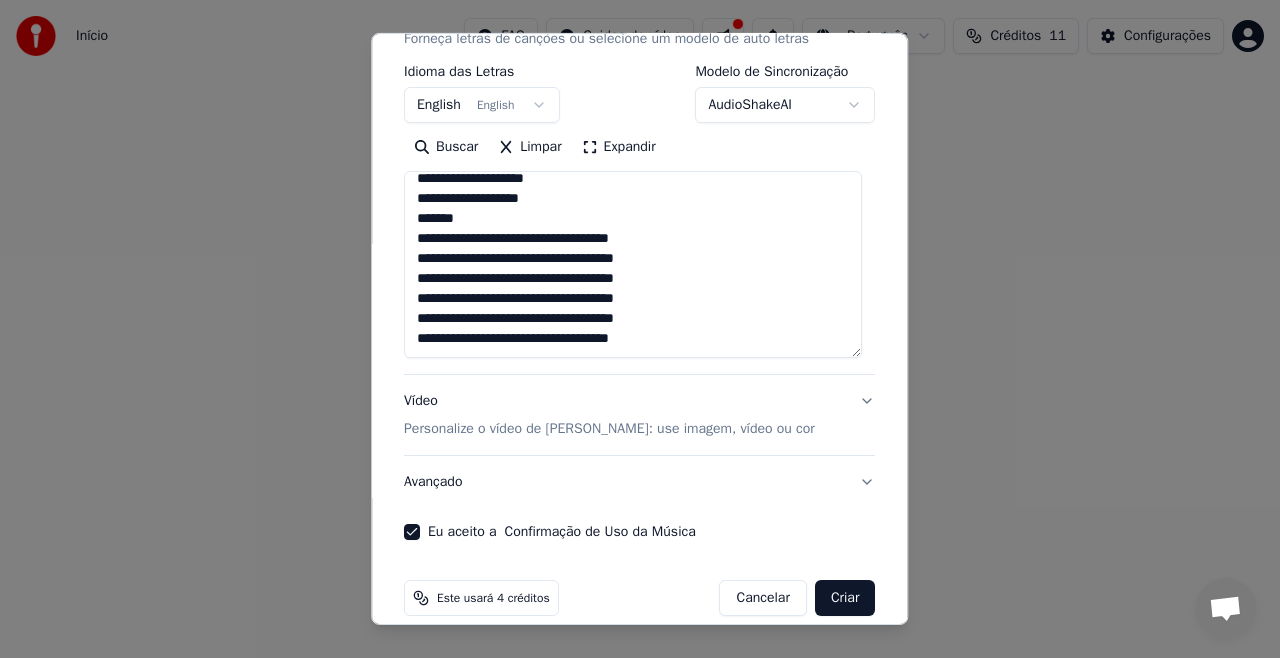 click on "**********" at bounding box center [633, 264] 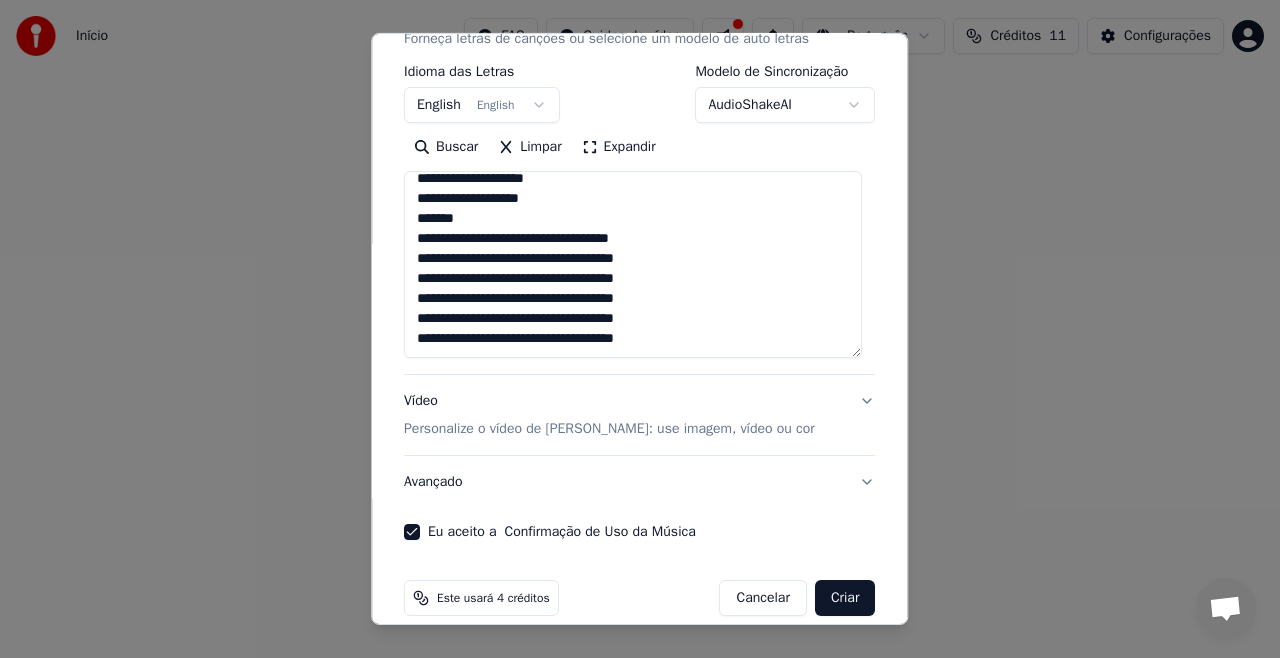 click on "**********" at bounding box center (633, 264) 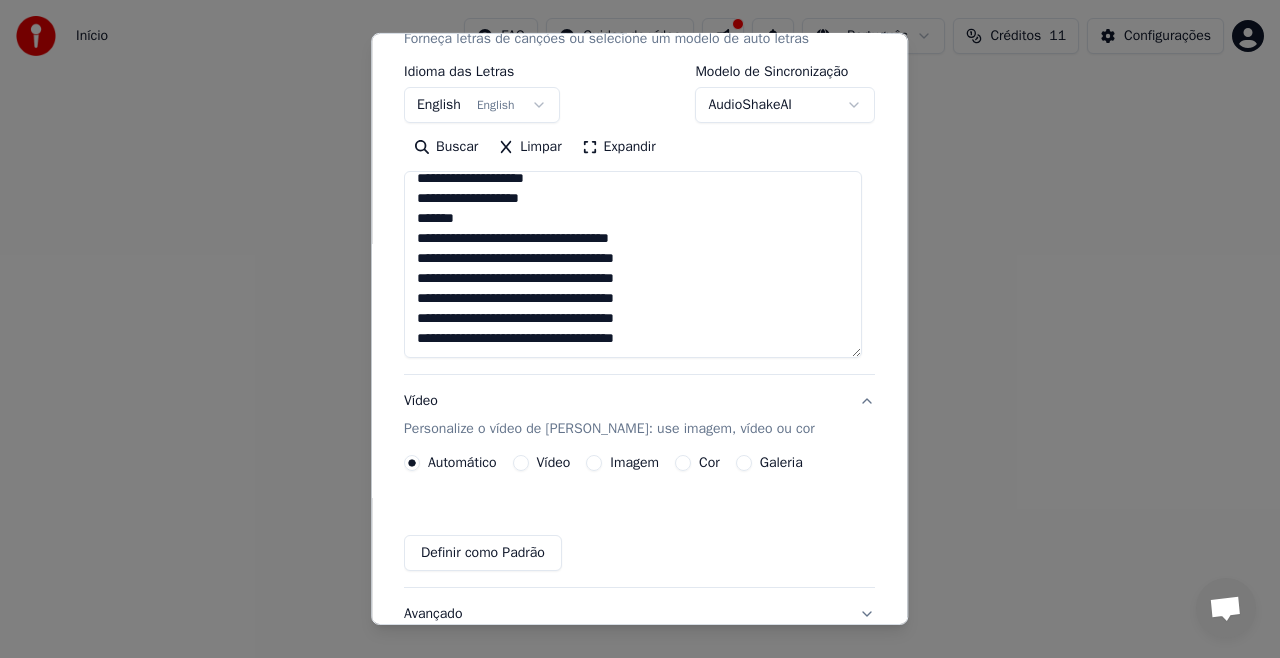 scroll, scrollTop: 145, scrollLeft: 0, axis: vertical 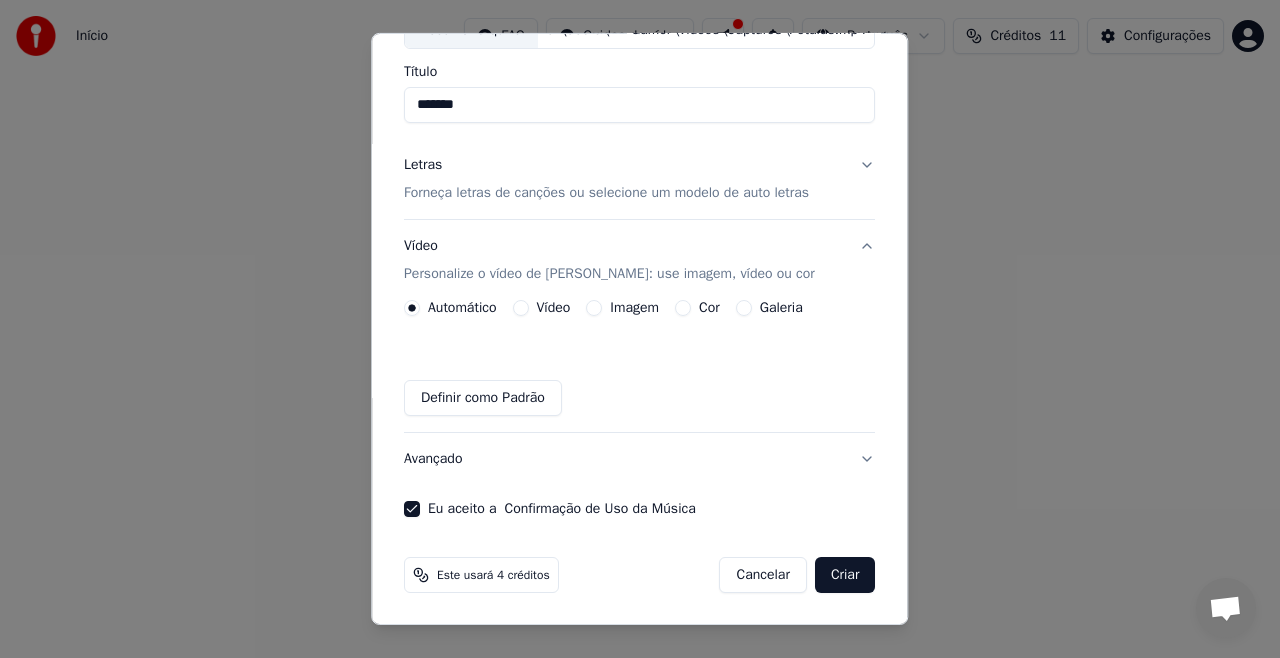 click on "Cor" at bounding box center [683, 308] 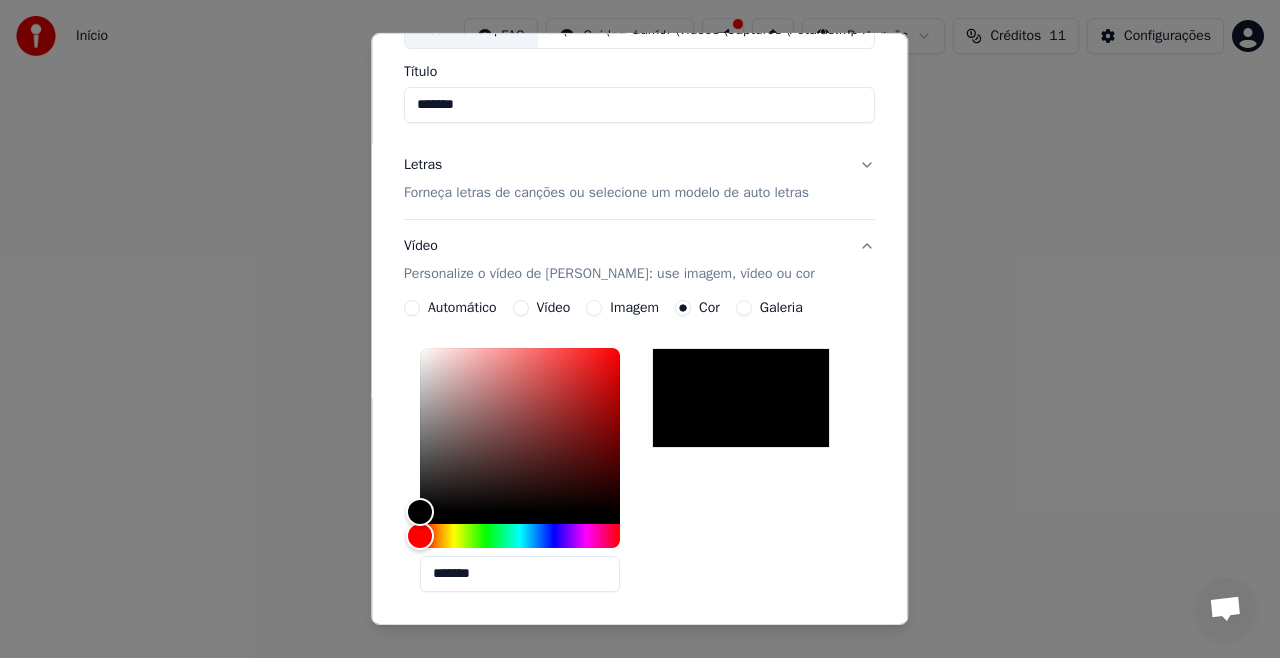 click on "Galeria" at bounding box center [744, 308] 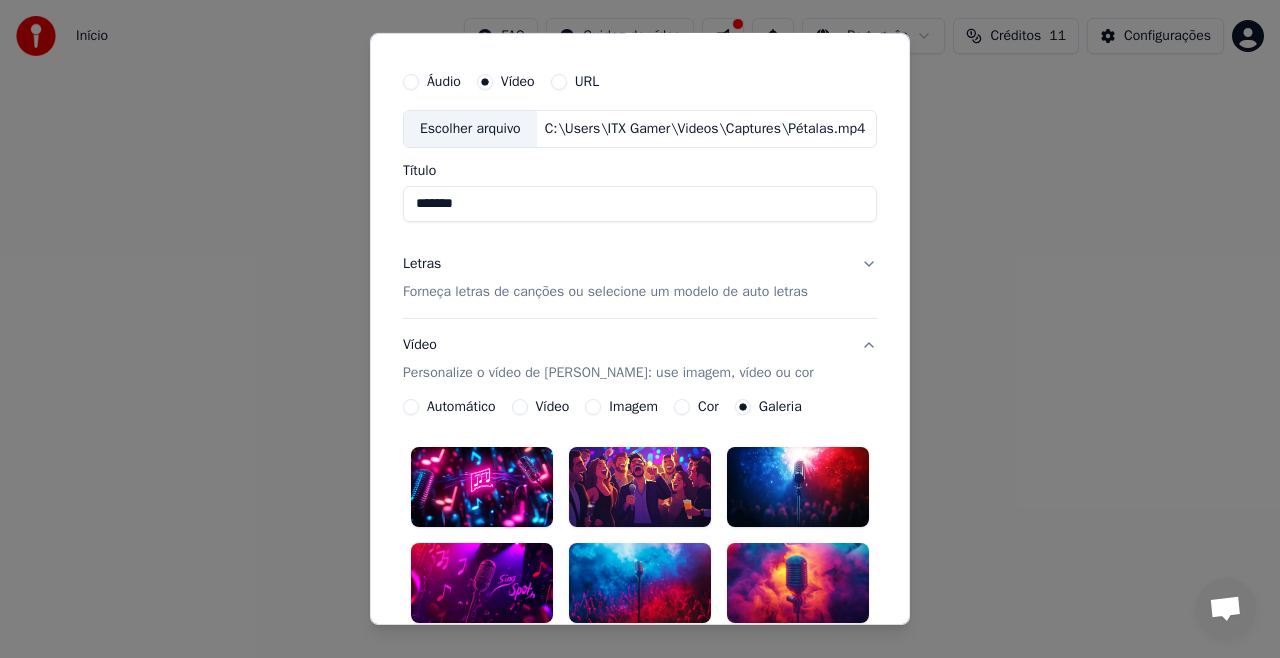 scroll, scrollTop: 0, scrollLeft: 0, axis: both 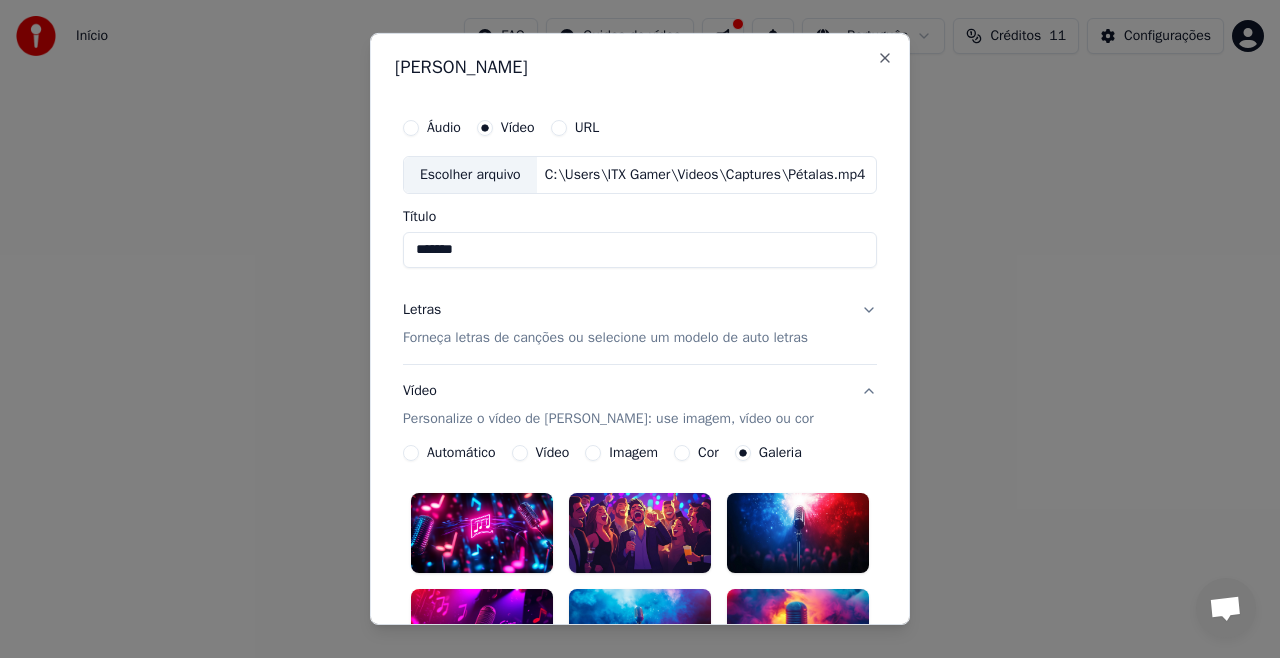 click on "Vídeo" at bounding box center [520, 453] 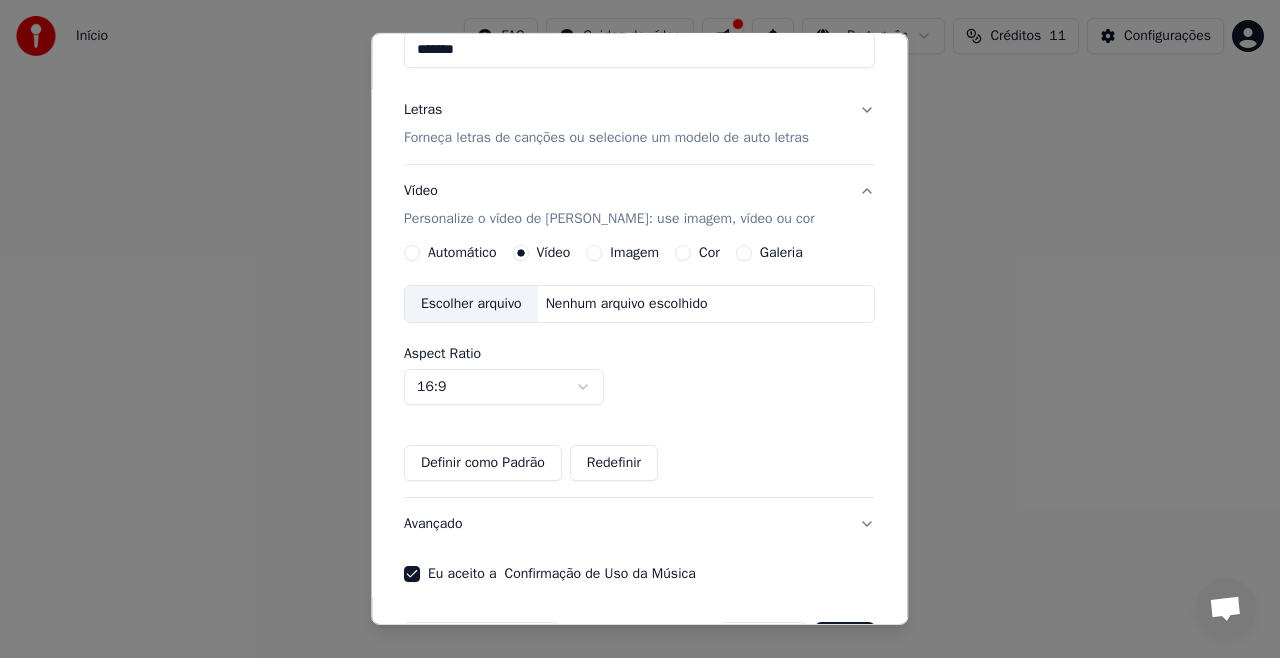 scroll, scrollTop: 0, scrollLeft: 0, axis: both 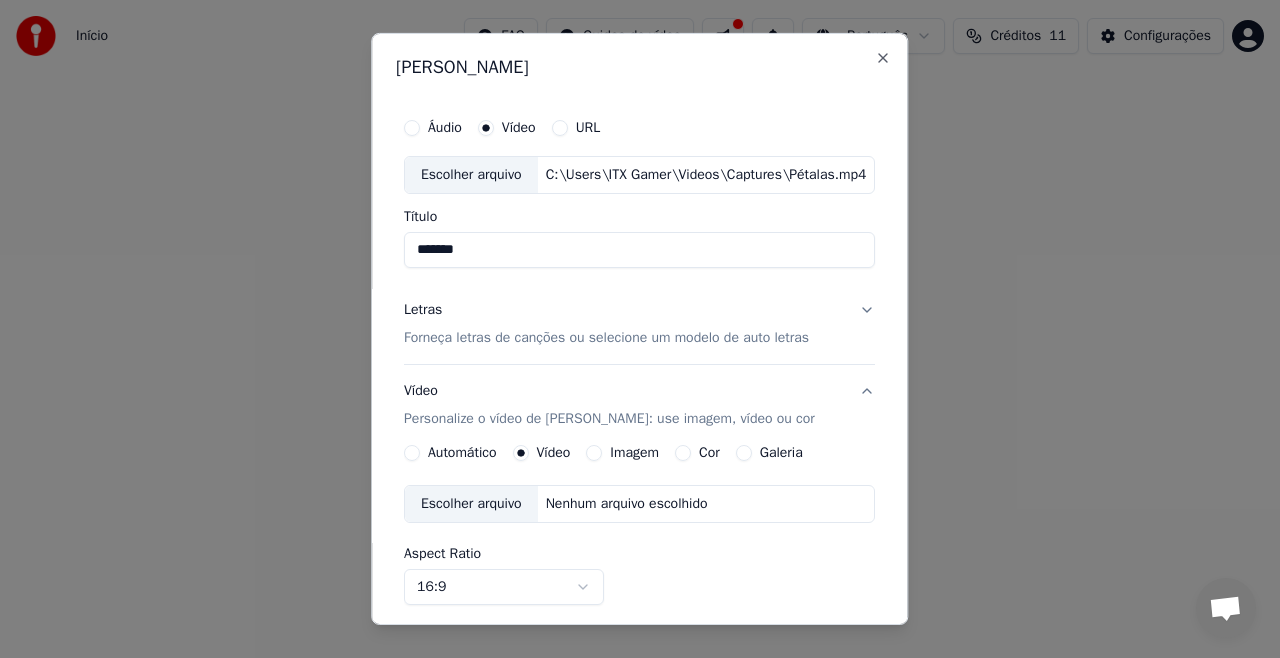 click on "Imagem" at bounding box center [595, 453] 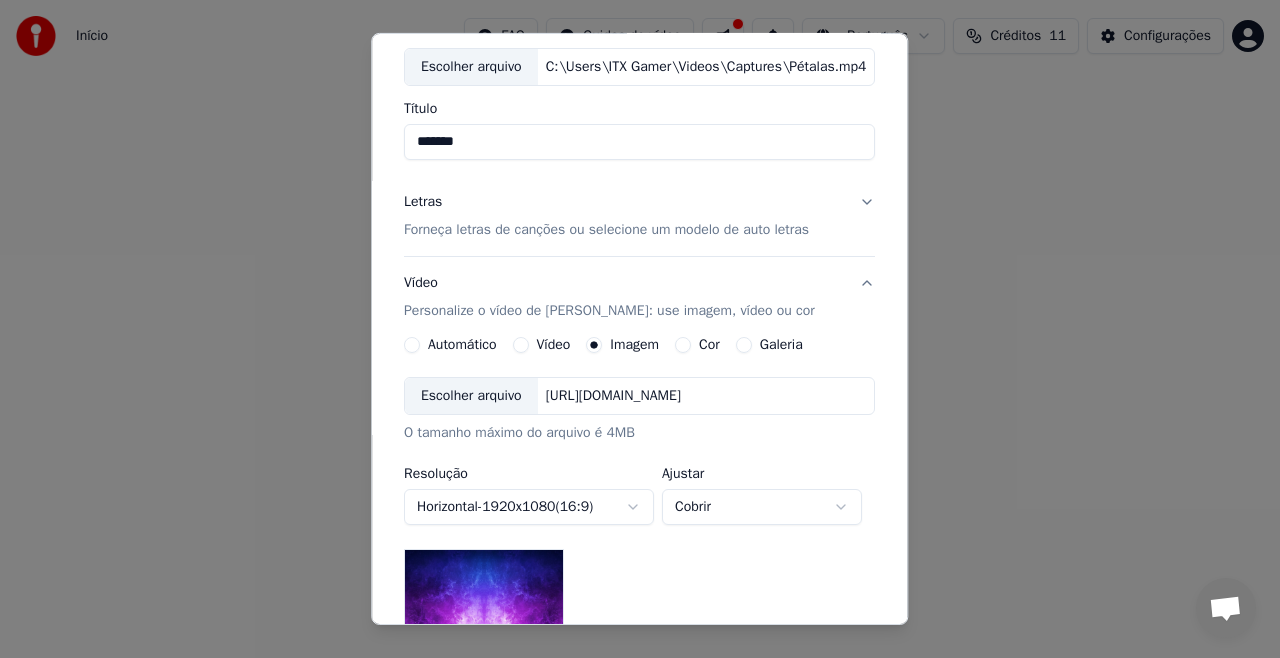 scroll, scrollTop: 100, scrollLeft: 0, axis: vertical 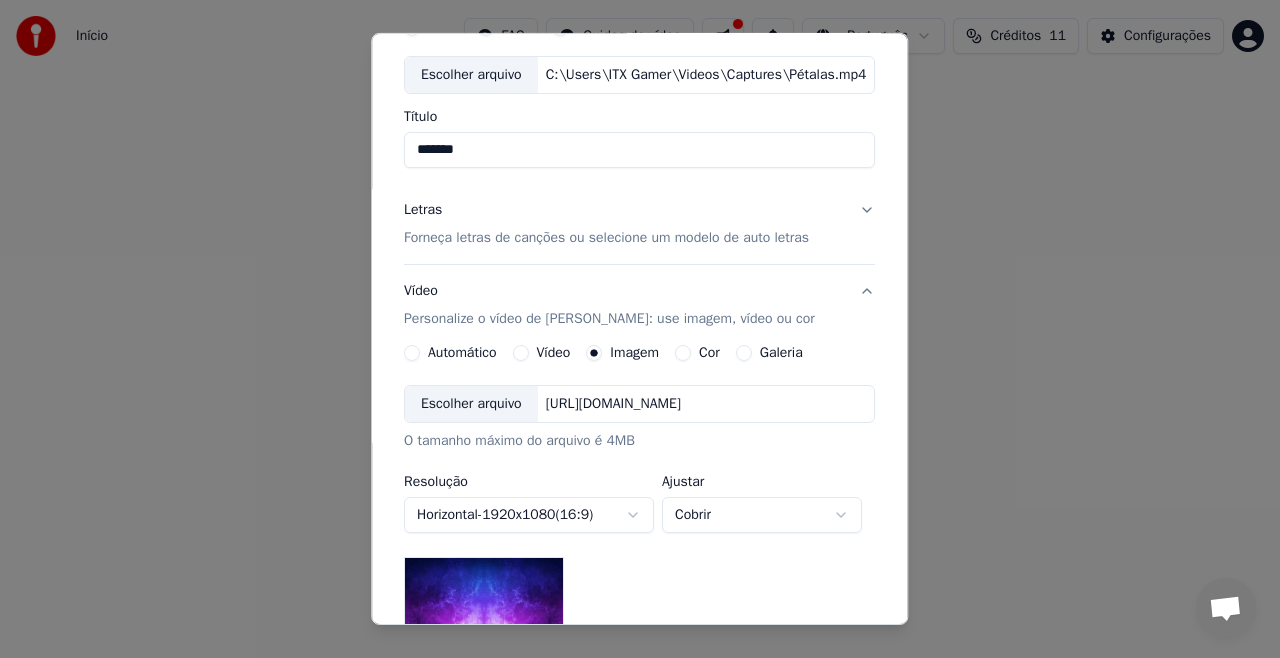 click on "Letras Forneça letras de canções ou selecione um modelo de auto letras" at bounding box center (639, 224) 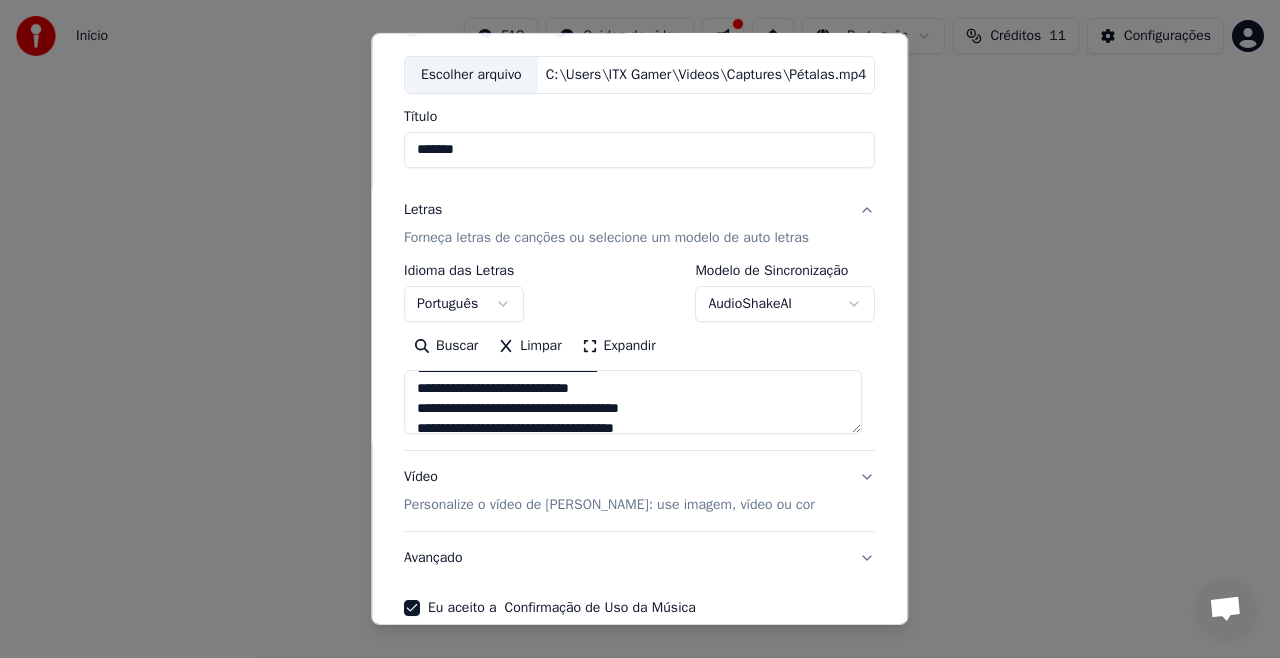 scroll, scrollTop: 514, scrollLeft: 0, axis: vertical 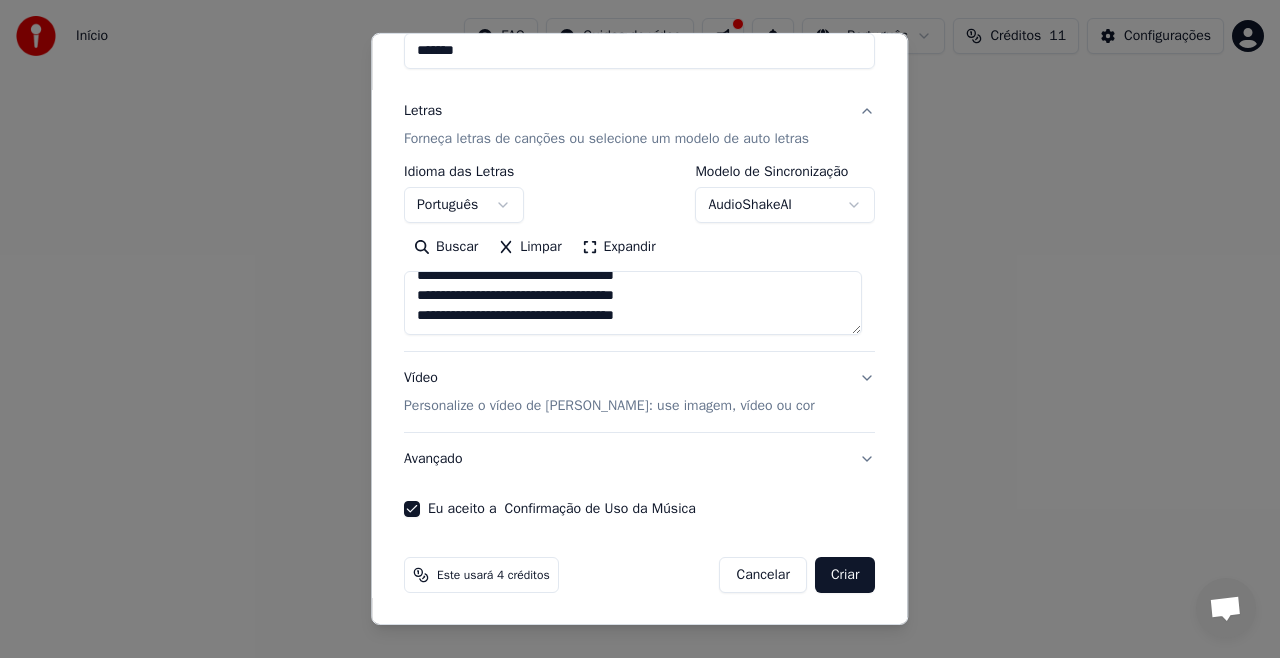 click on "Criar" at bounding box center (845, 575) 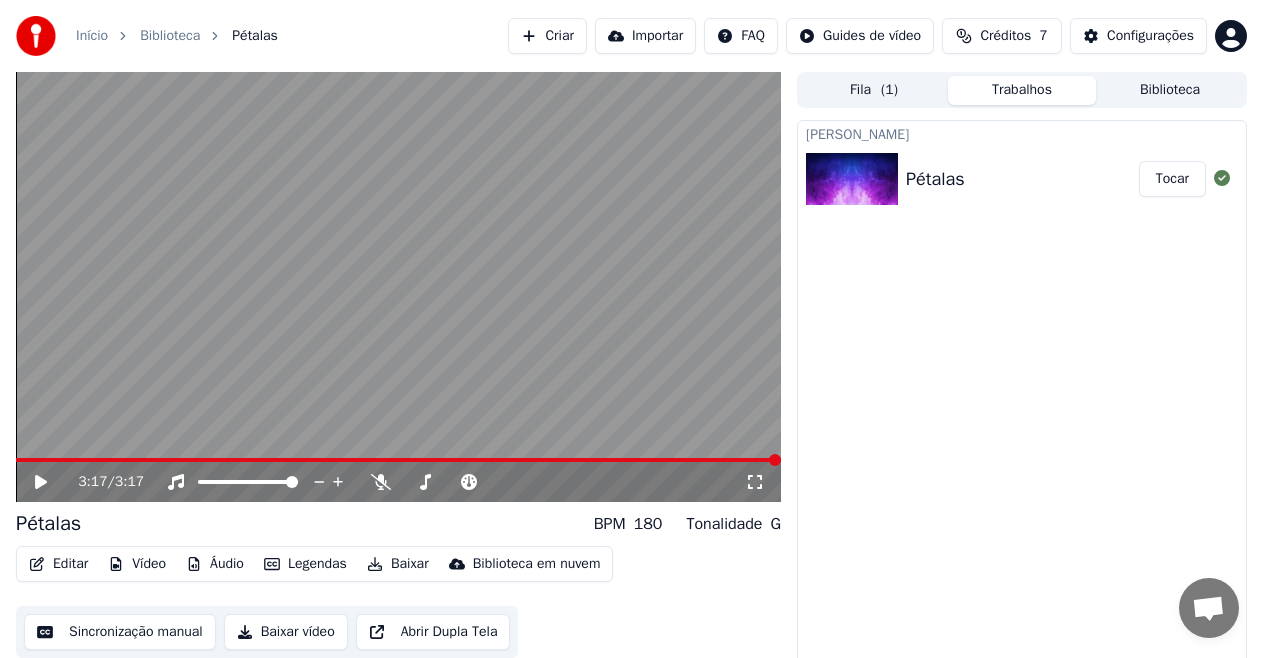 click on "Criar Karaokê Pétalas Tocar" at bounding box center [1022, 399] 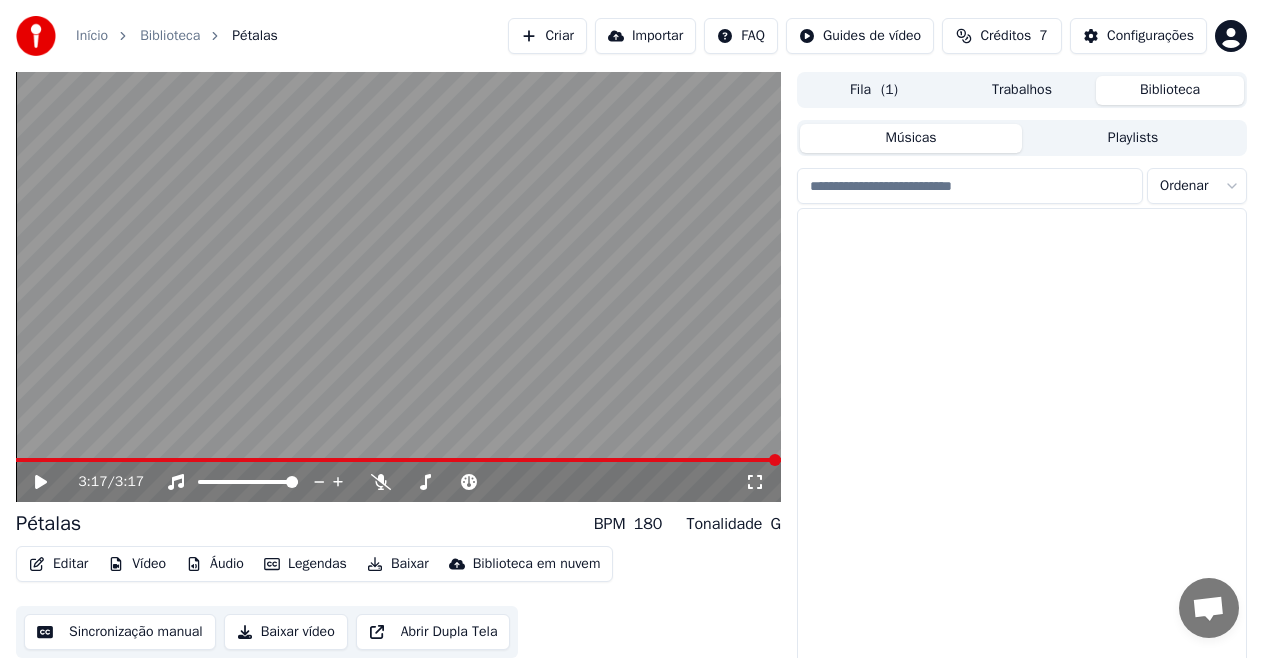 click on "Biblioteca" at bounding box center (1170, 90) 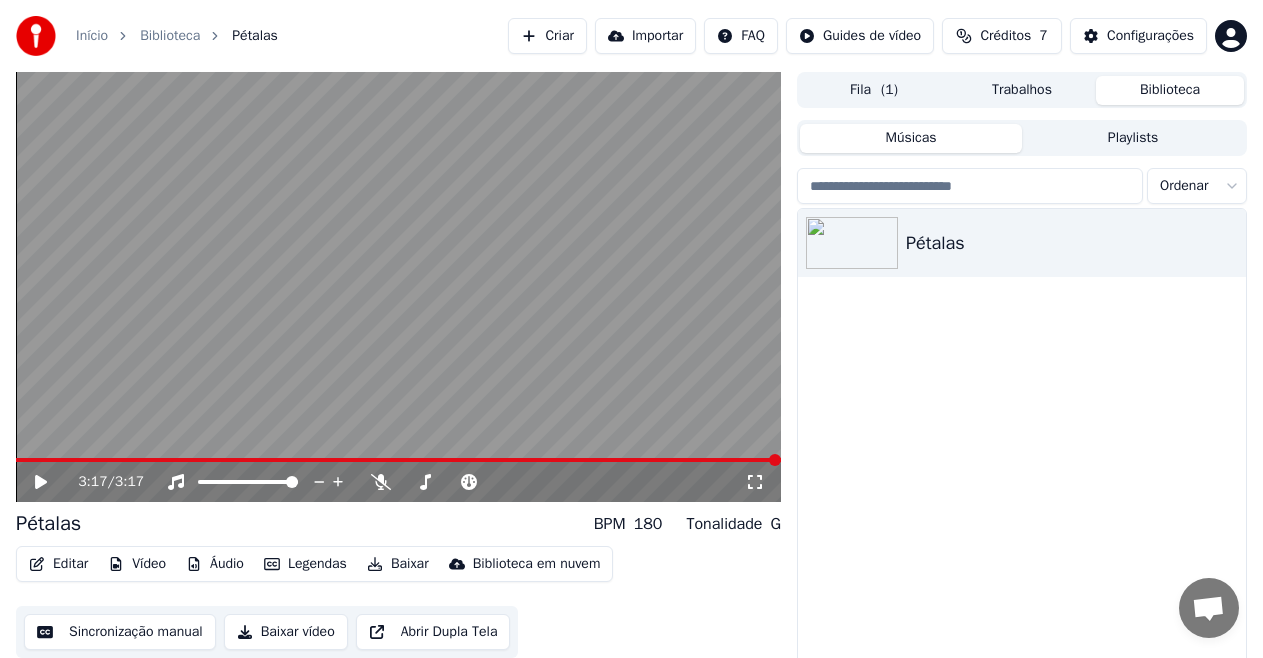 click on "Início Biblioteca [PERSON_NAME] Importar FAQ Guides de vídeo Créditos 7 Configurações 3:17  /  3:17 Pétalas BPM 180 Tonalidade G Editar Vídeo Áudio Legendas Baixar Biblioteca em nuvem Sincronização manual Baixar vídeo Abrir Dupla Tela Fila ( 1 ) Trabalhos Biblioteca Músicas Playlists Ordenar Pétalas" at bounding box center (631, 329) 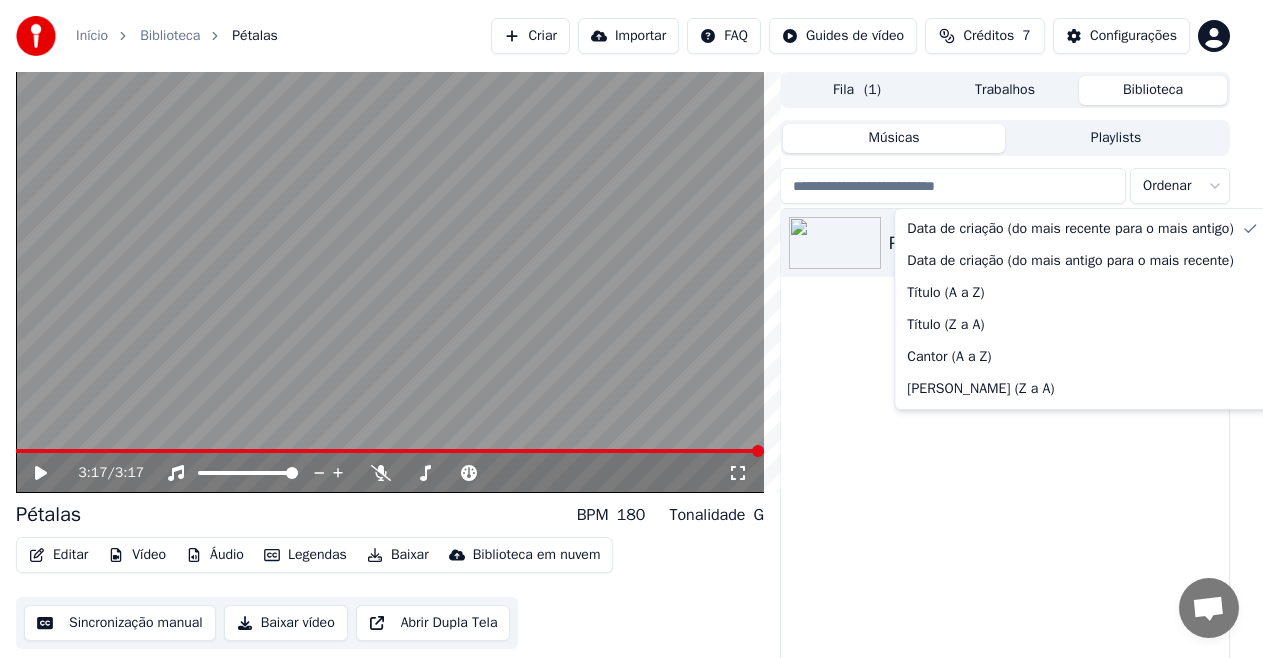 click on "Início Biblioteca Pétalas Criar Importar FAQ Guides de vídeo Créditos 7 Configurações 3:17  /  3:17 Pétalas BPM 180 Tonalidade G Editar Vídeo Áudio Legendas Baixar Biblioteca em nuvem Sincronização manual Baixar vídeo Abrir Dupla Tela Fila ( 1 ) Trabalhos Biblioteca Músicas Playlists Ordenar Pétalas Data de criação (do mais recente para o mais antigo) Data de criação (do mais antigo para o mais recente) Título (A a Z) Título (Z a A) [PERSON_NAME] (A a Z) [PERSON_NAME] (Z a A)" at bounding box center (631, 329) 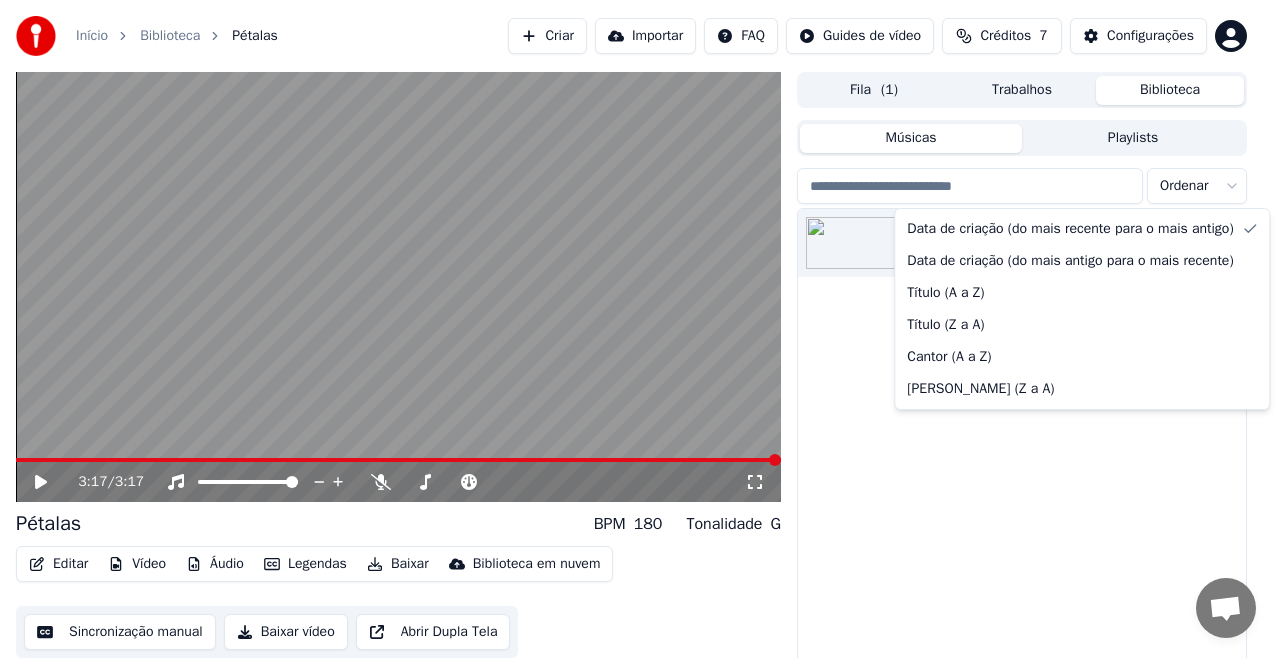 click on "Início Biblioteca Pétalas Criar Importar FAQ Guides de vídeo Créditos 7 Configurações 3:17  /  3:17 Pétalas BPM 180 Tonalidade G Editar Vídeo Áudio Legendas Baixar Biblioteca em nuvem Sincronização manual Baixar vídeo Abrir Dupla Tela Fila ( 1 ) Trabalhos Biblioteca Músicas Playlists Ordenar Pétalas Data de criação (do mais recente para o mais antigo) Data de criação (do mais antigo para o mais recente) Título (A a Z) Título (Z a A) [PERSON_NAME] (A a Z) [PERSON_NAME] (Z a A)" at bounding box center [640, 329] 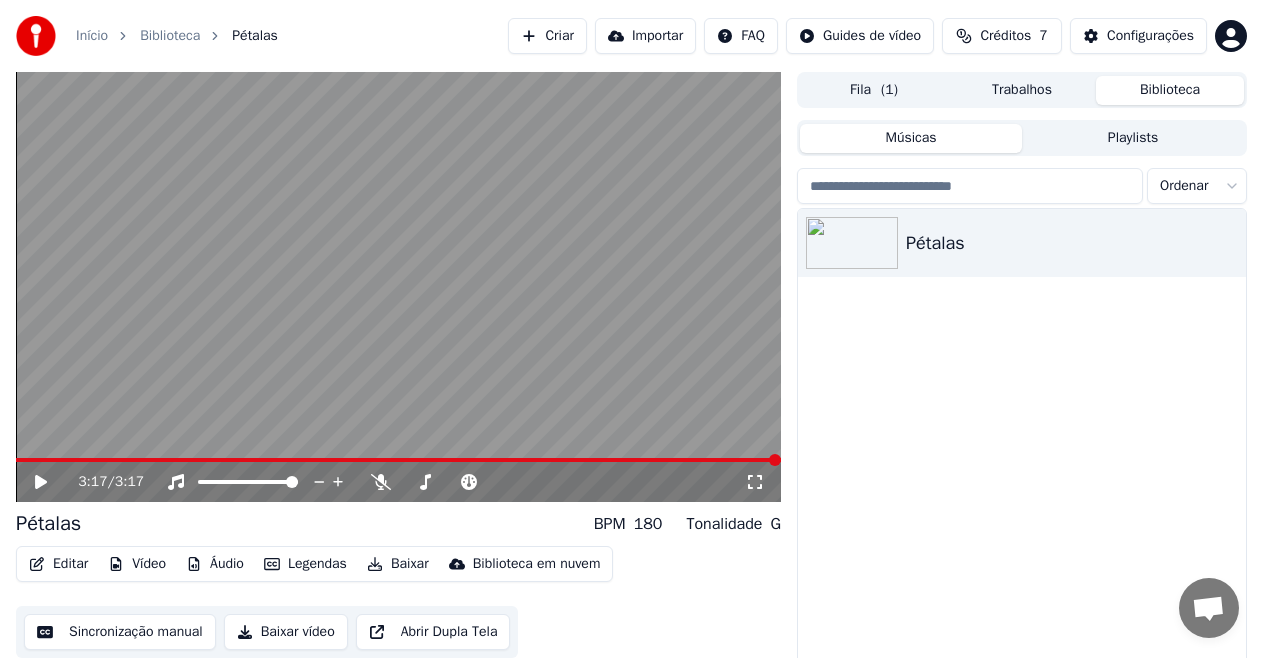 click on "Pétalas" at bounding box center (1022, 455) 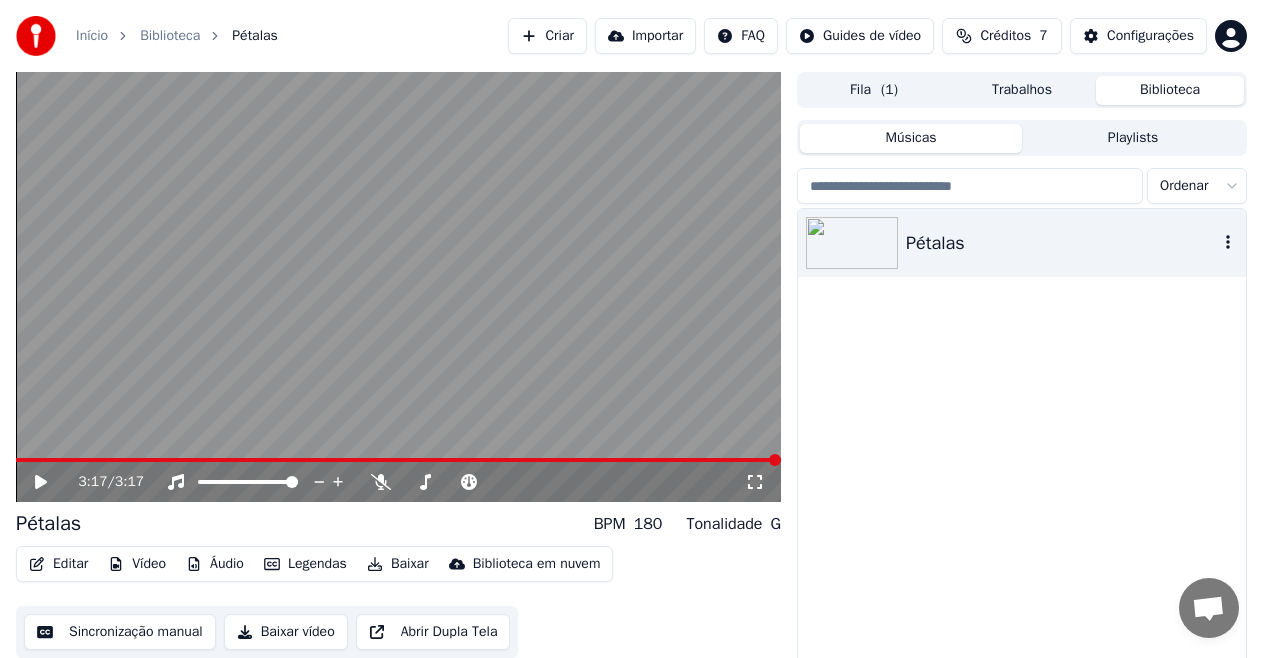 click 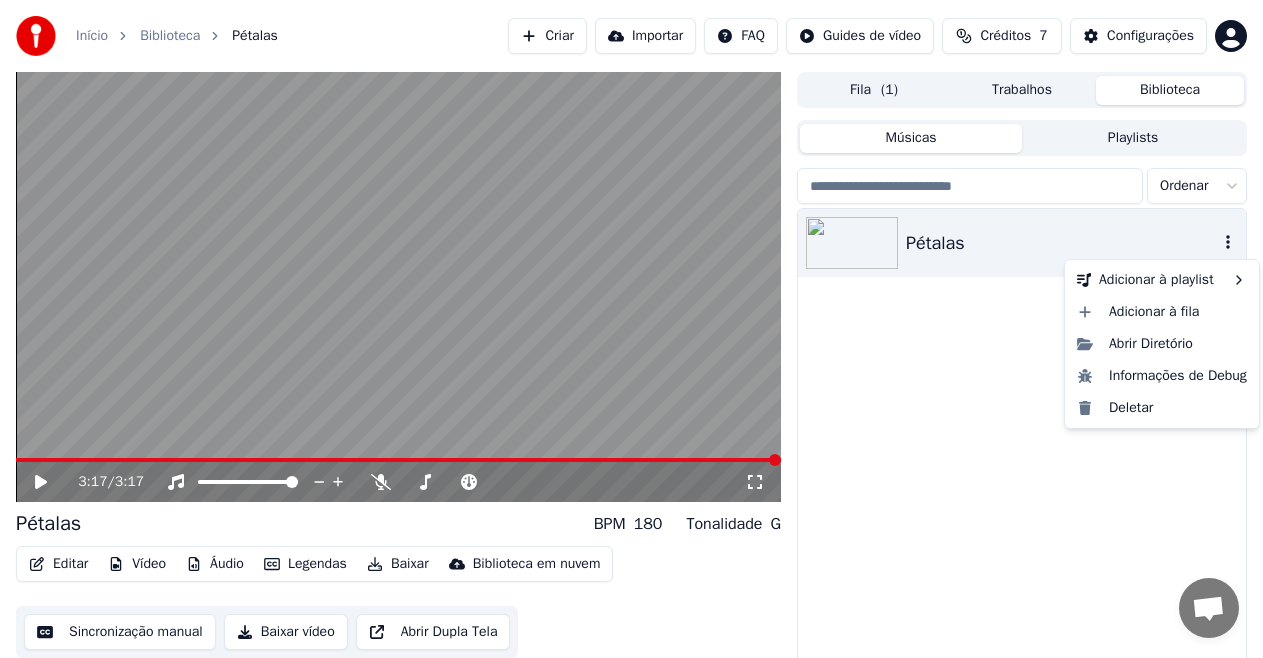 click 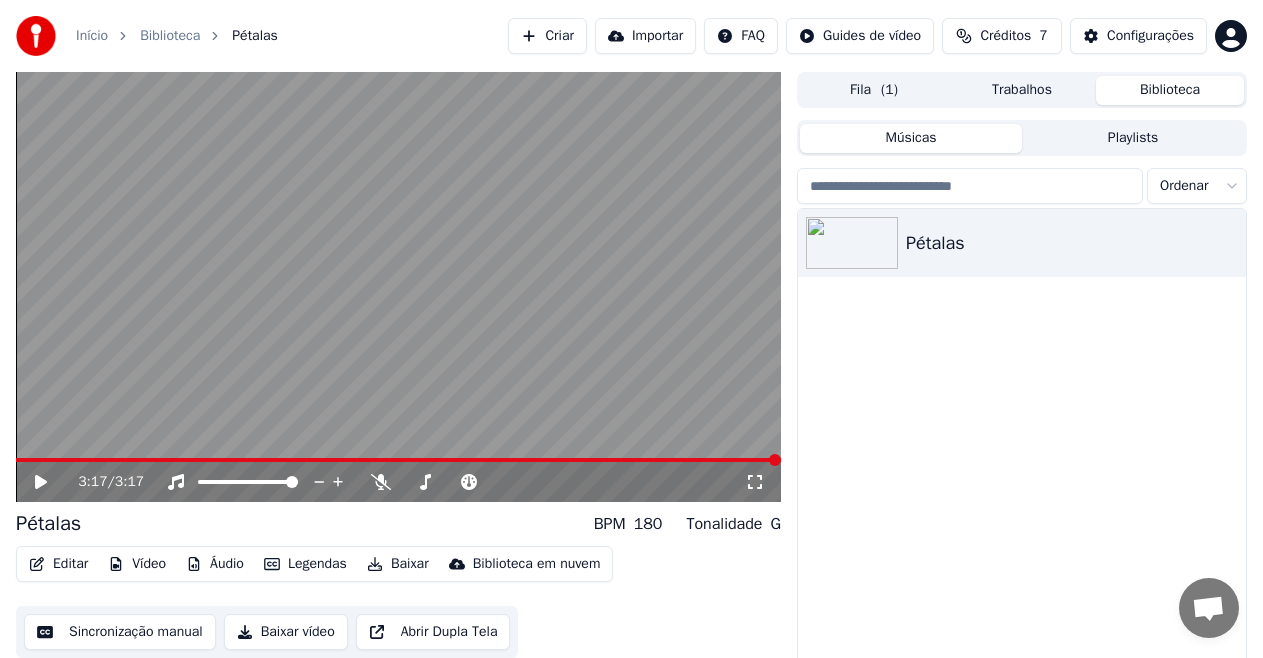 click on "Pétalas" at bounding box center (1022, 455) 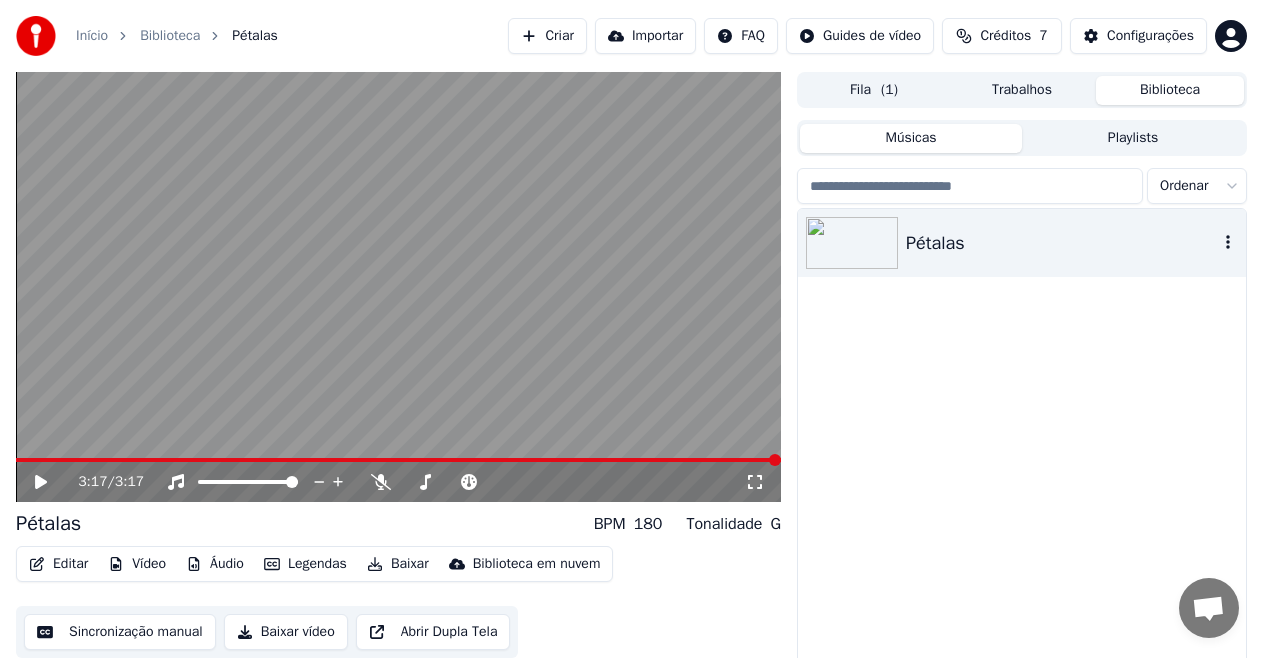 click 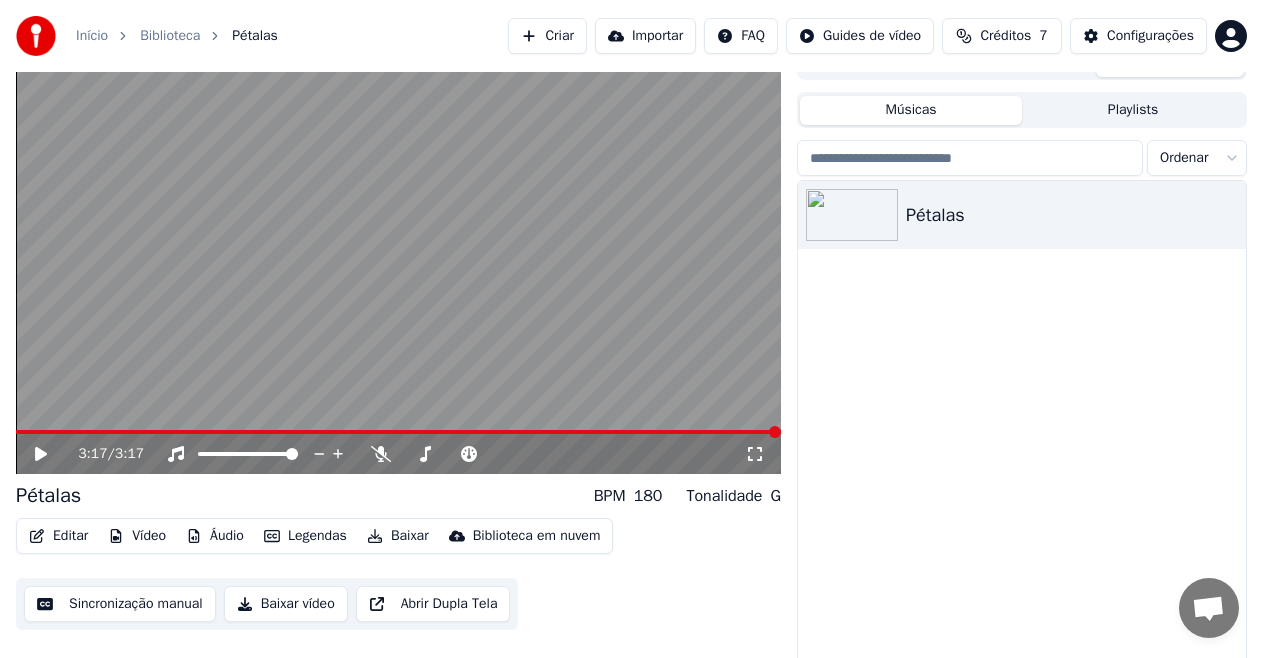 scroll, scrollTop: 43, scrollLeft: 0, axis: vertical 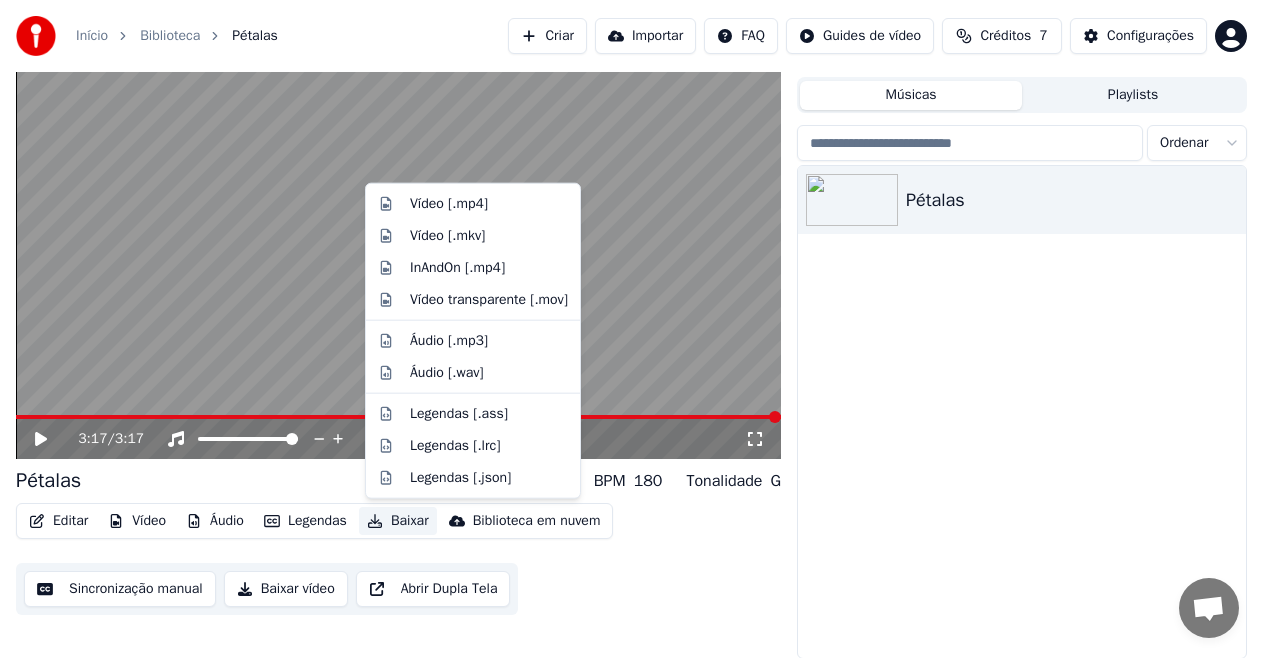 click on "Baixar" at bounding box center (398, 521) 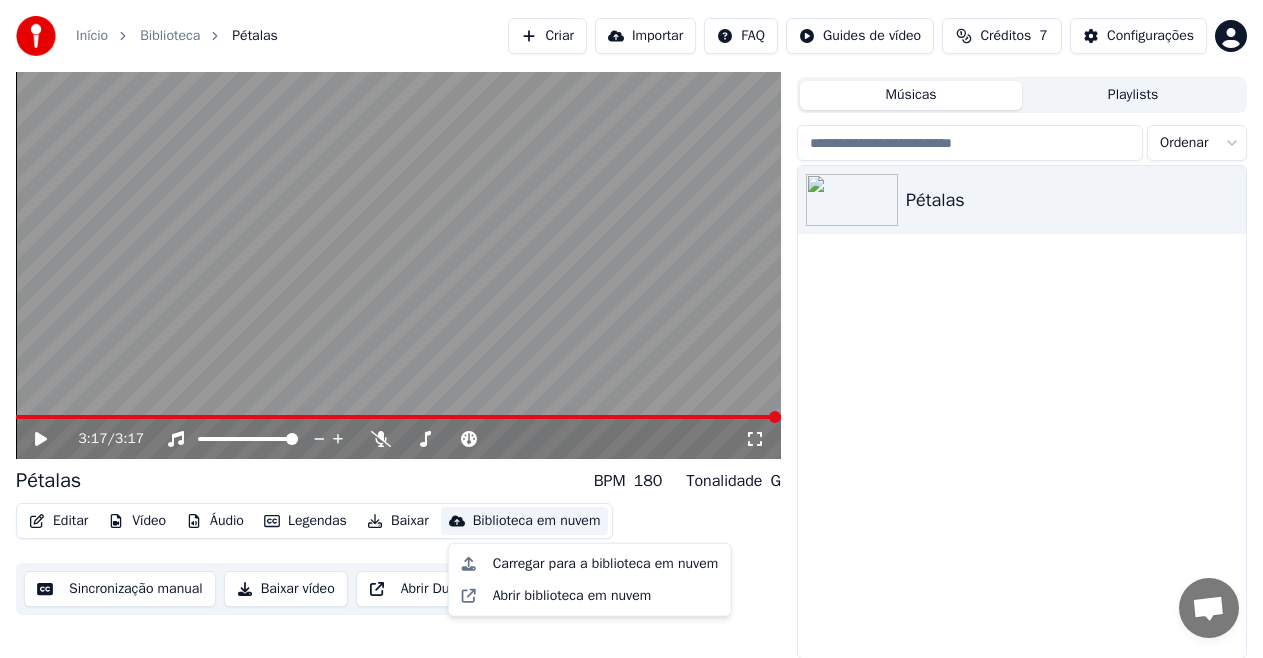 click on "Pétalas" at bounding box center (1022, 412) 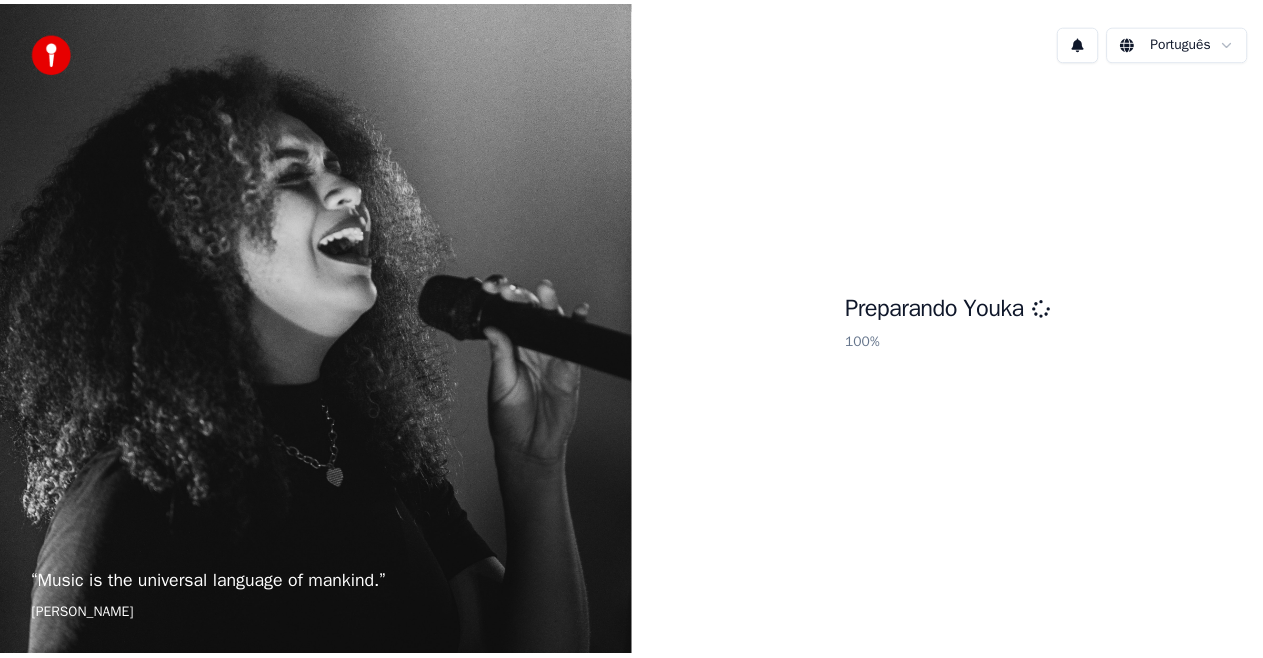 scroll, scrollTop: 0, scrollLeft: 0, axis: both 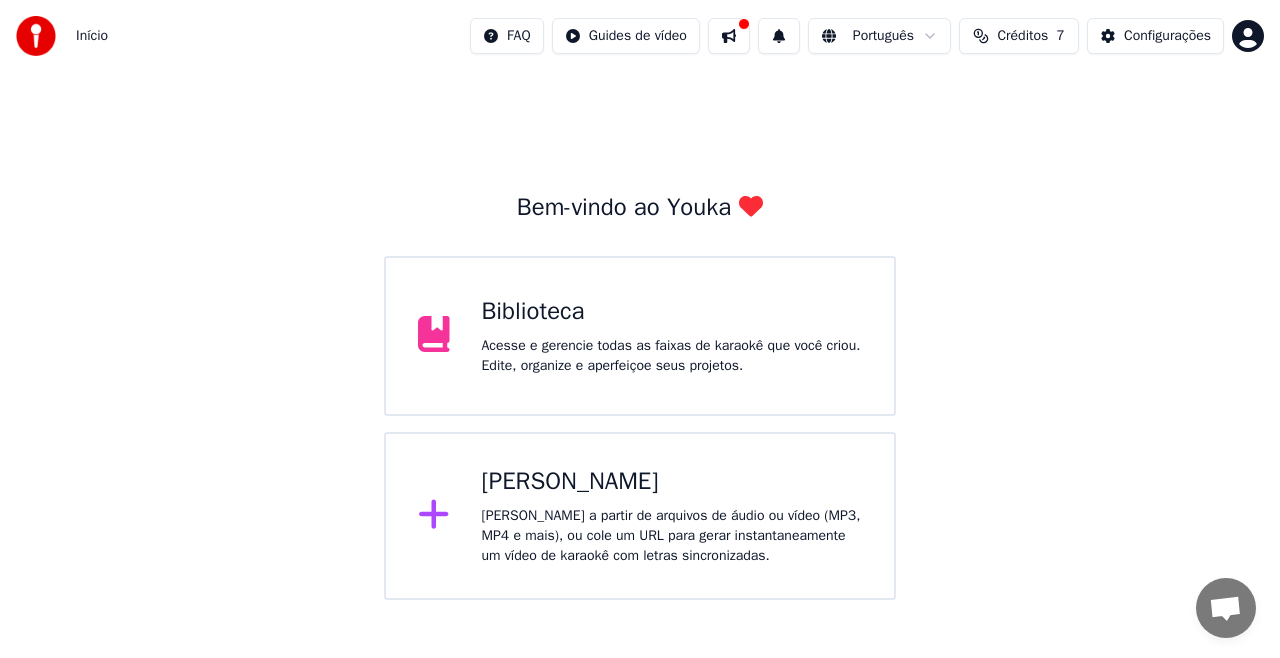 click on "Acesse e gerencie todas as faixas de karaokê que você criou. Edite, organize e aperfeiçoe seus projetos." at bounding box center [672, 356] 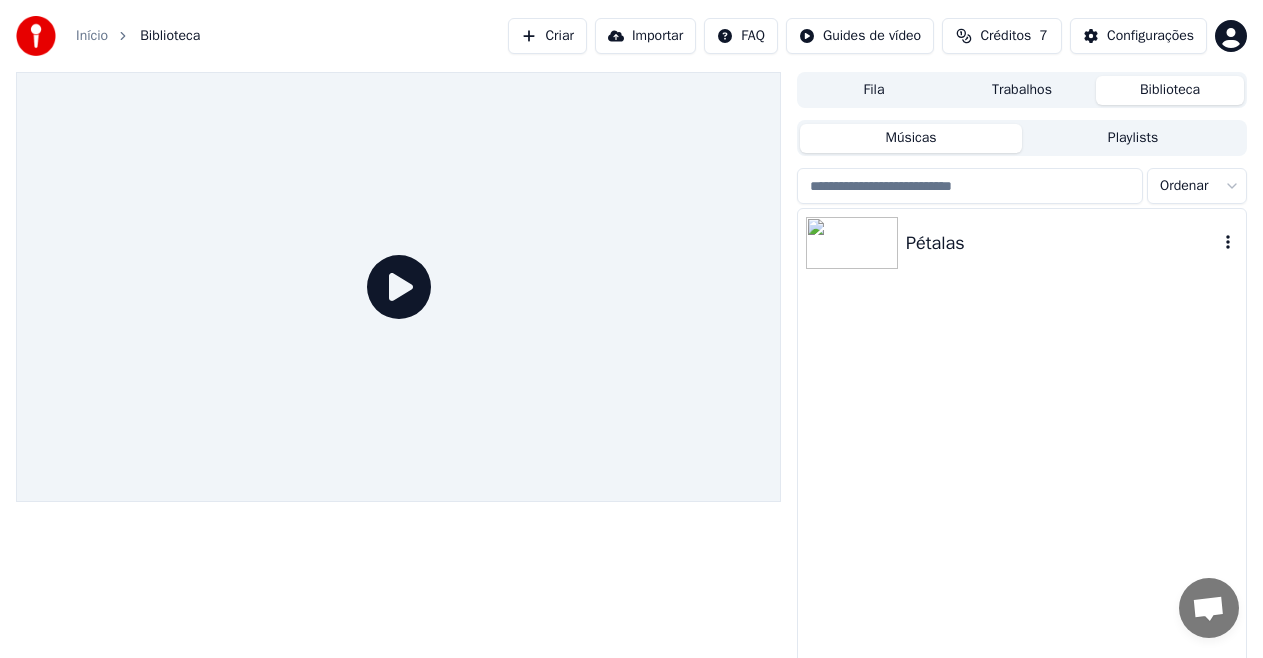 click at bounding box center (852, 243) 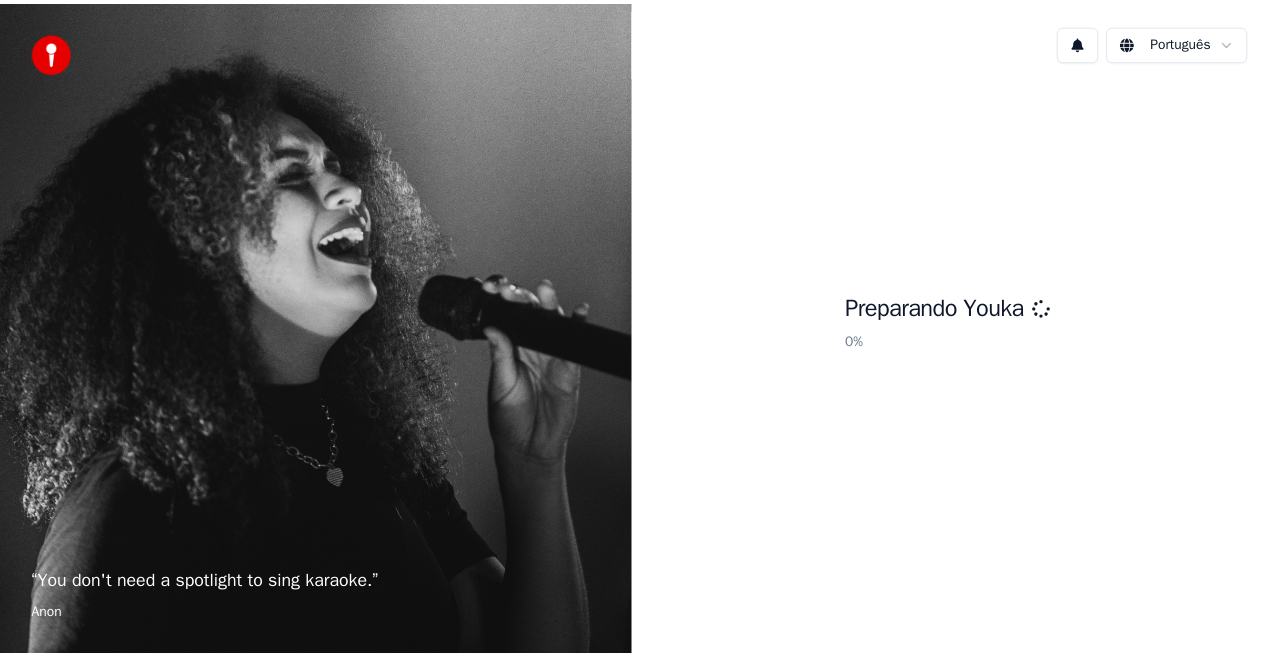 scroll, scrollTop: 0, scrollLeft: 0, axis: both 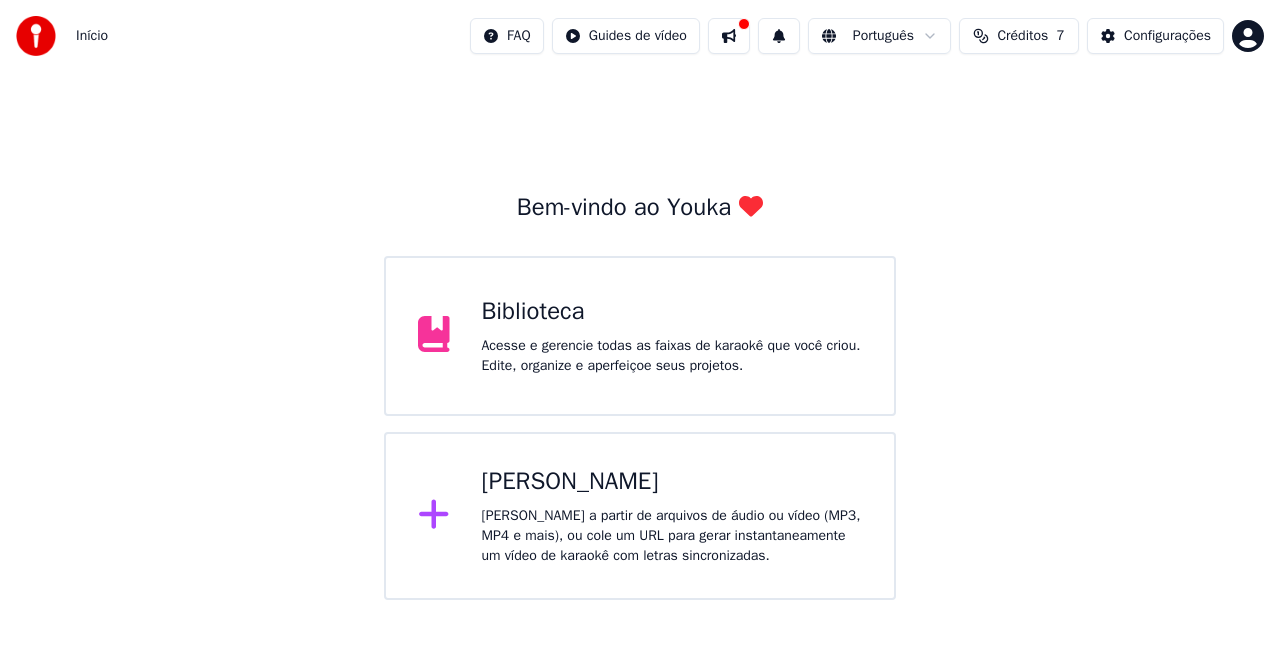 click on "Acesse e gerencie todas as faixas de karaokê que você criou. Edite, organize e aperfeiçoe seus projetos." at bounding box center [672, 356] 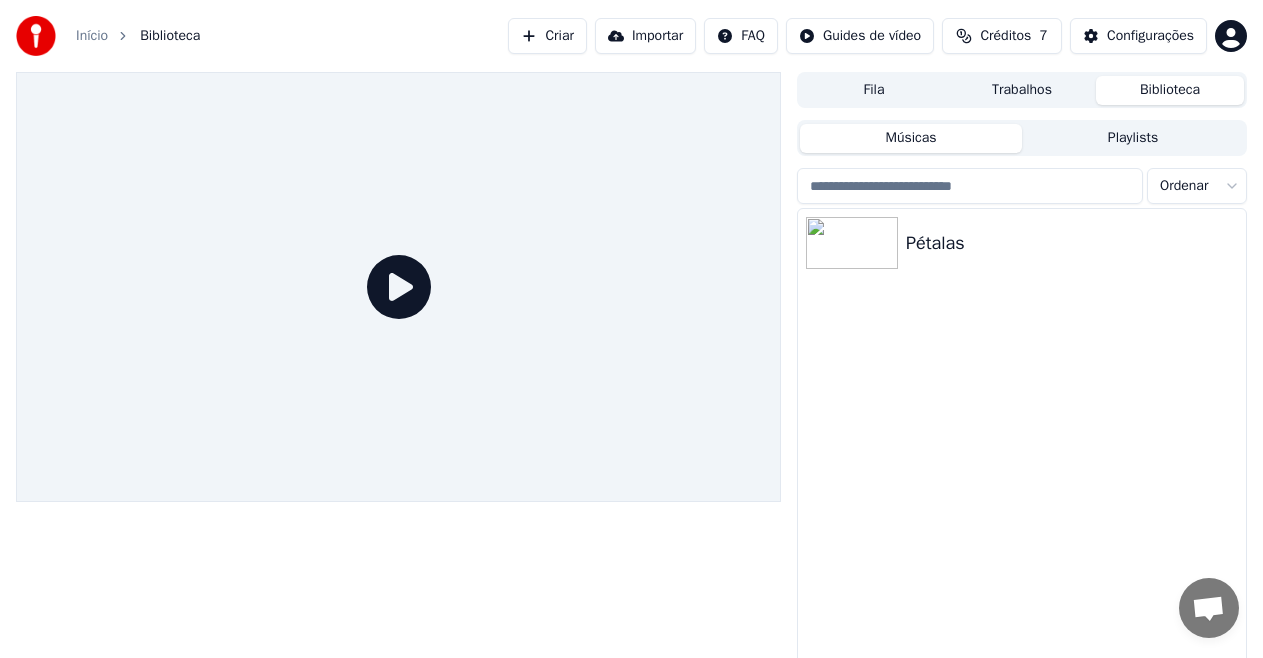 click on "Pétalas" at bounding box center [1022, 455] 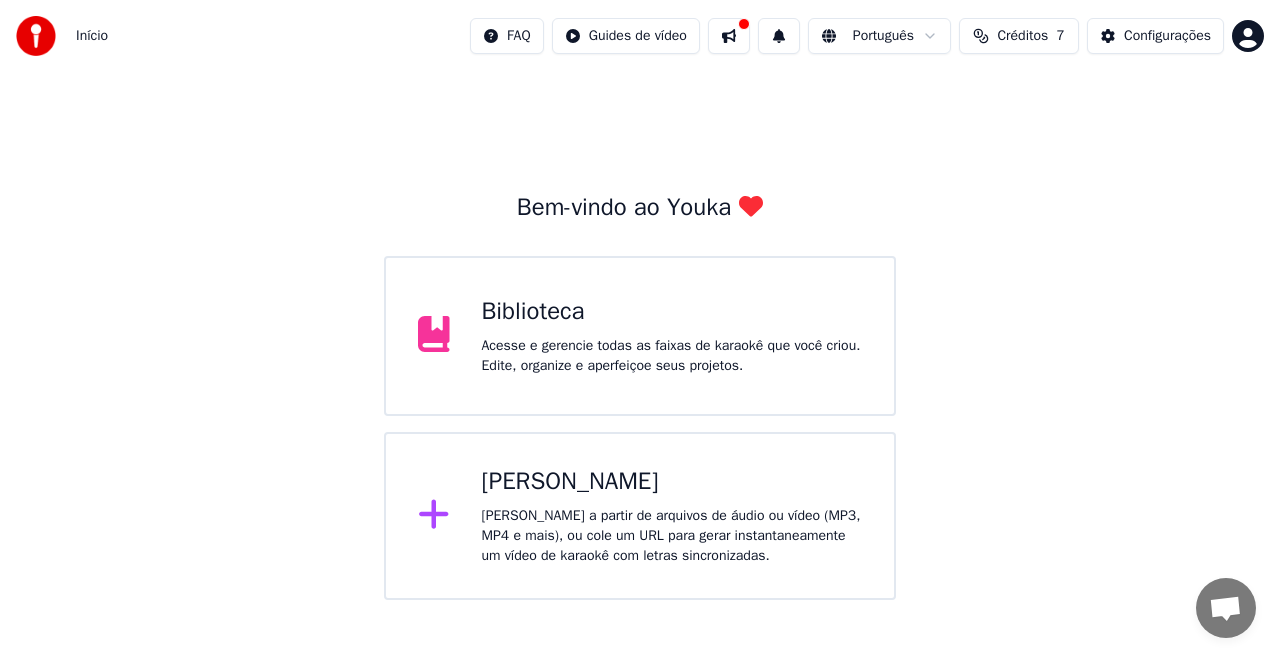 click on "Biblioteca Acesse e gerencie todas as faixas de karaokê que você criou. Edite, organize e aperfeiçoe seus projetos." at bounding box center (672, 336) 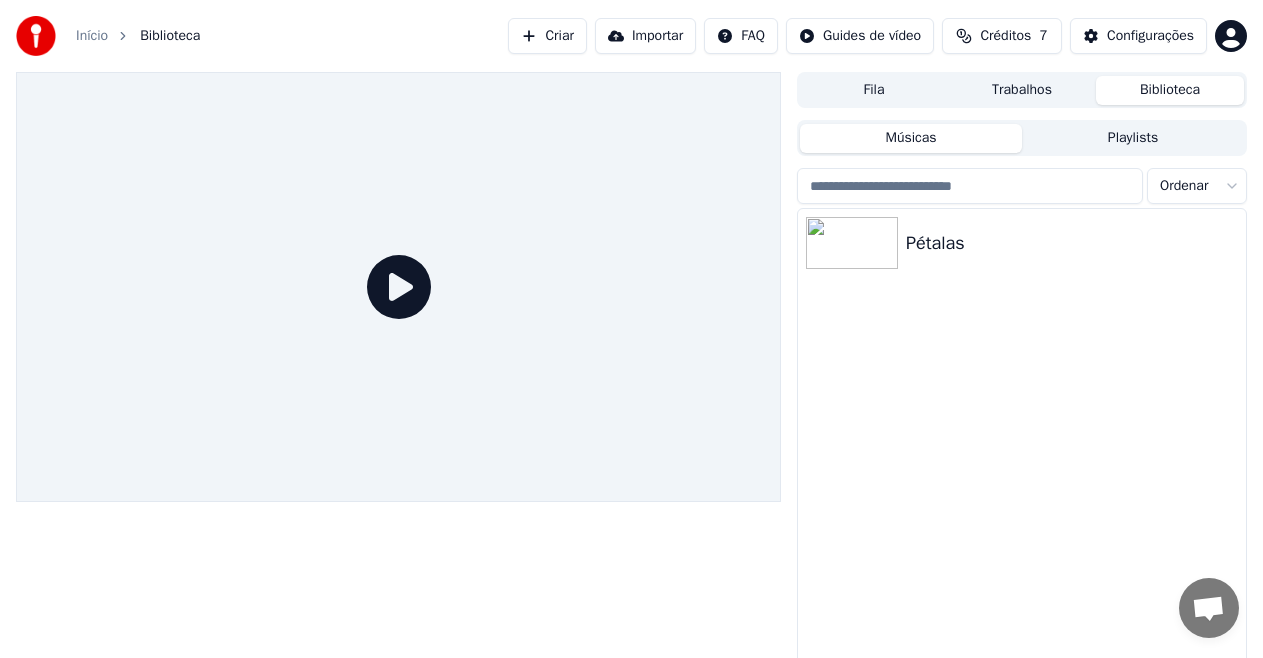 click on "Início" at bounding box center [92, 36] 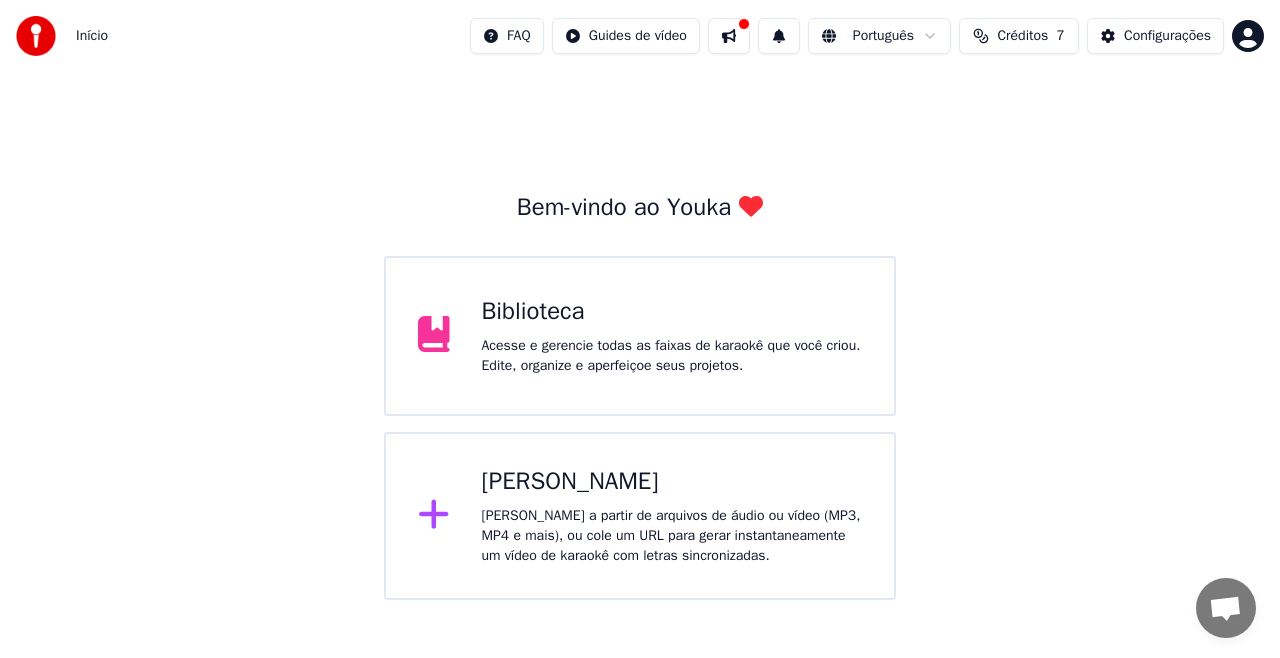 click on "Início" at bounding box center [92, 36] 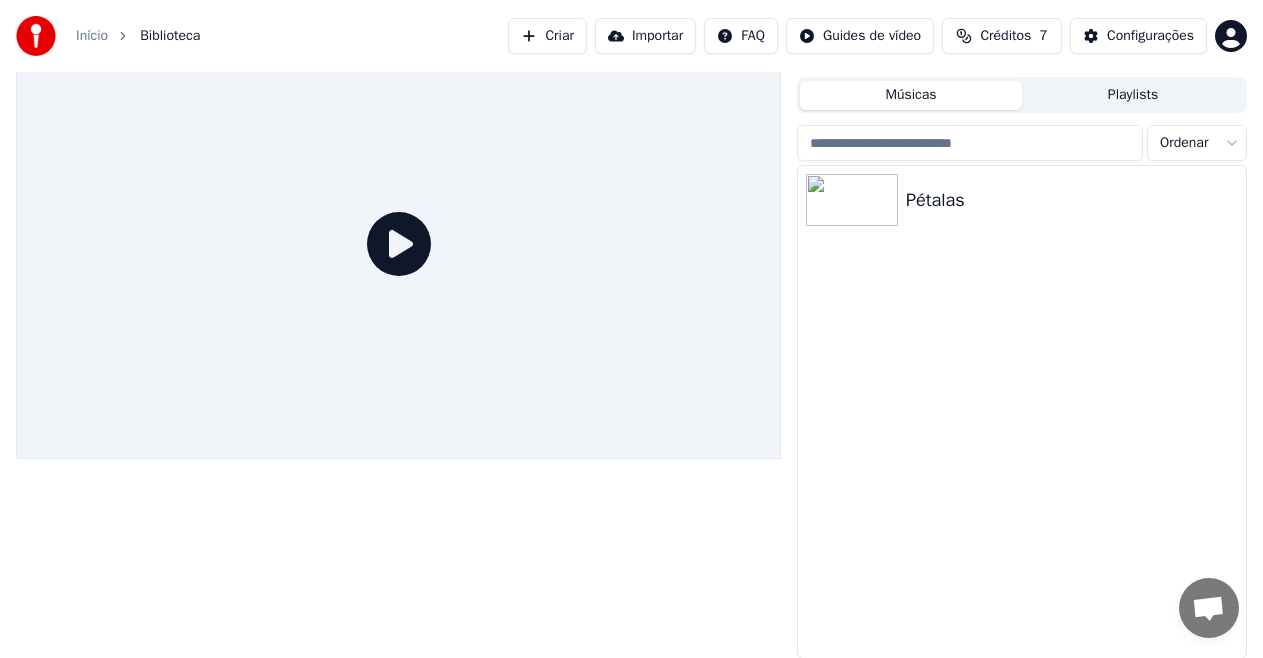 scroll, scrollTop: 0, scrollLeft: 0, axis: both 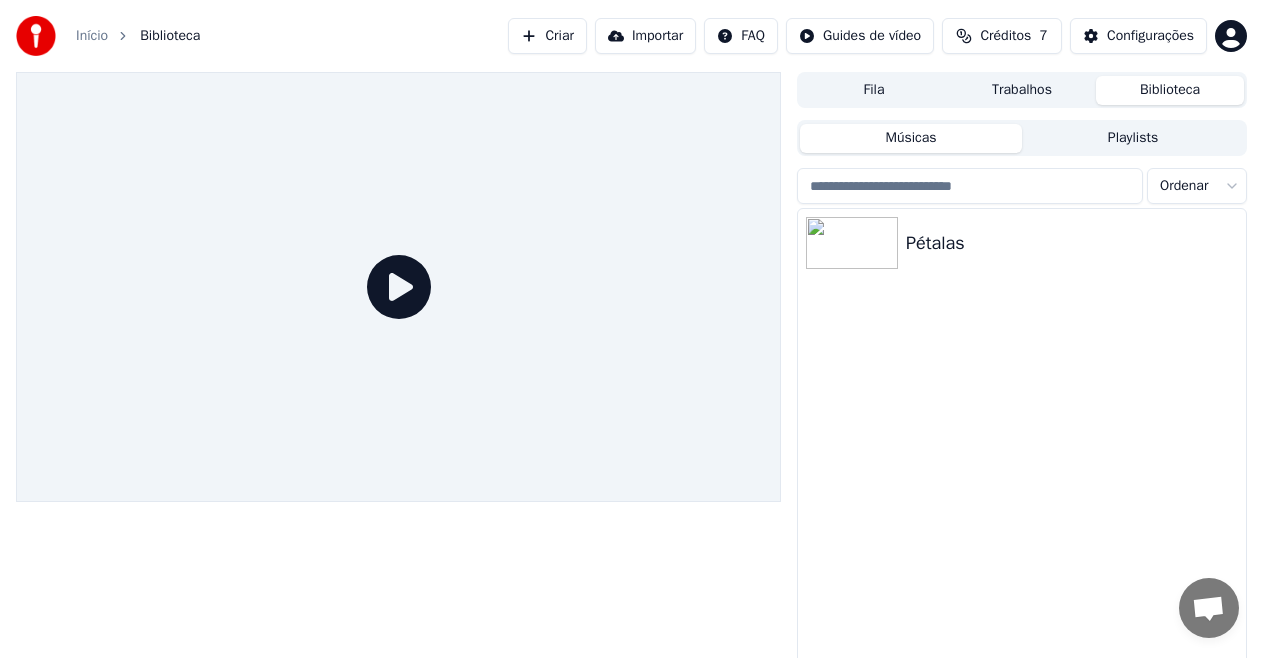 click at bounding box center (1208, 610) 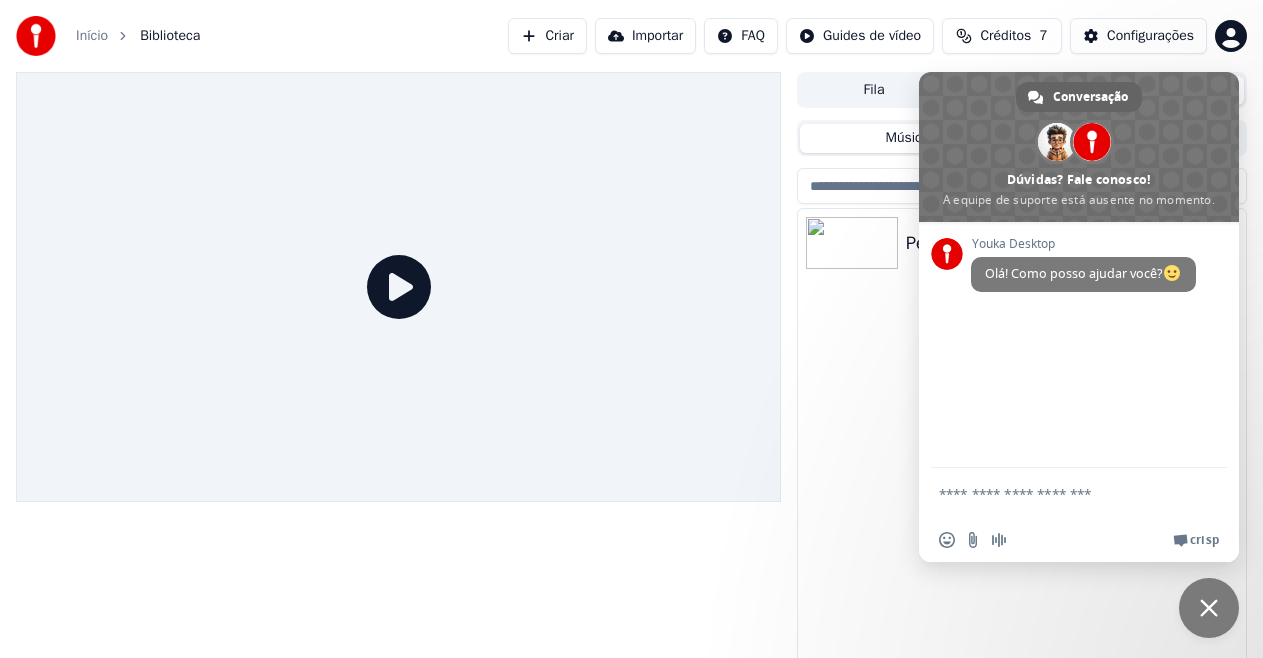 click at bounding box center [1209, 608] 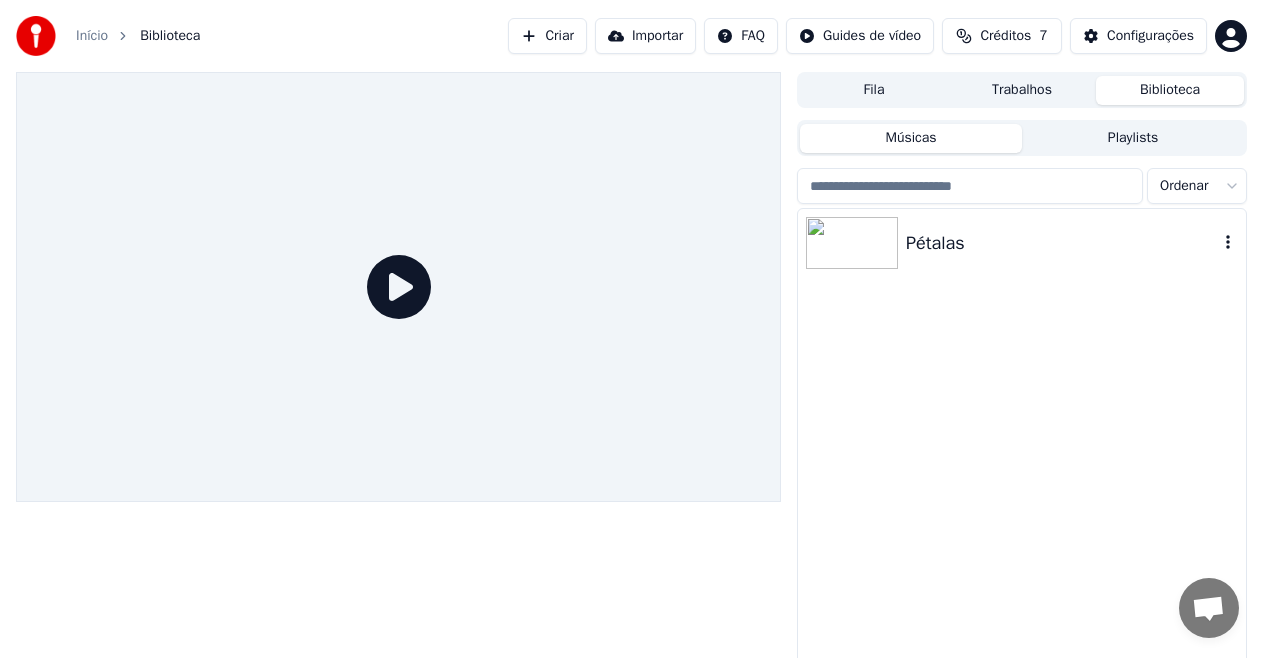 click on "Pétalas" at bounding box center (1062, 243) 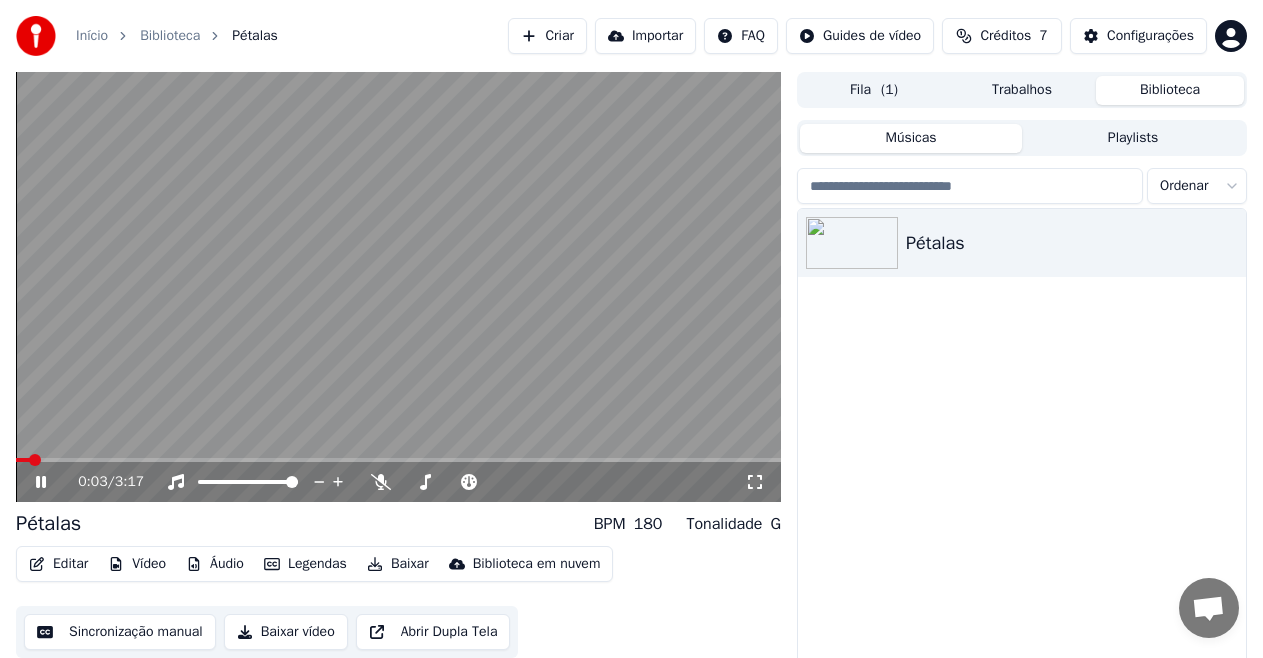click on "Biblioteca" at bounding box center (170, 36) 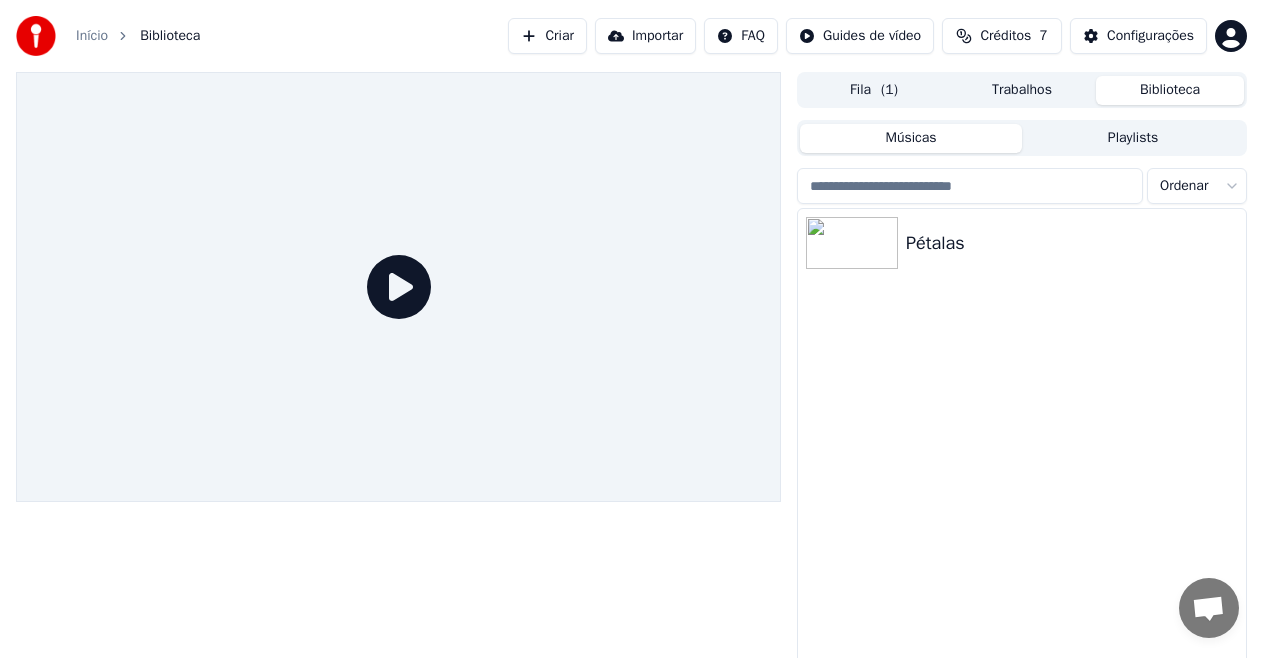 click on "Fila ( 1 )" at bounding box center (874, 90) 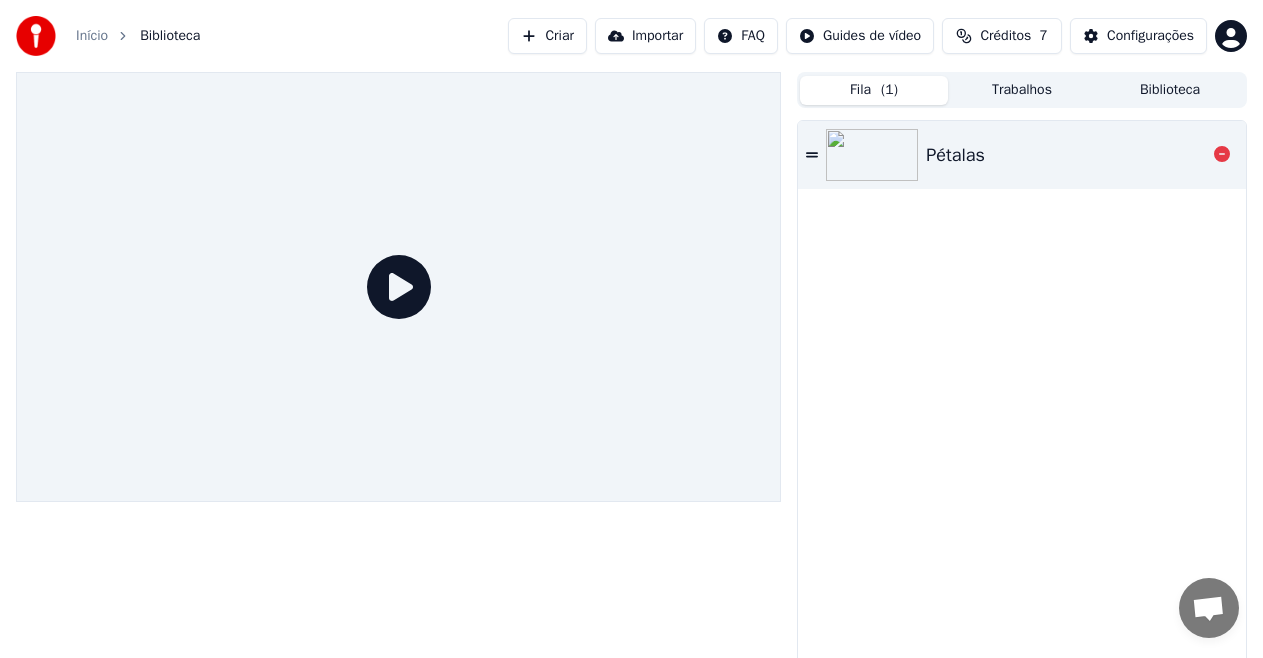 click 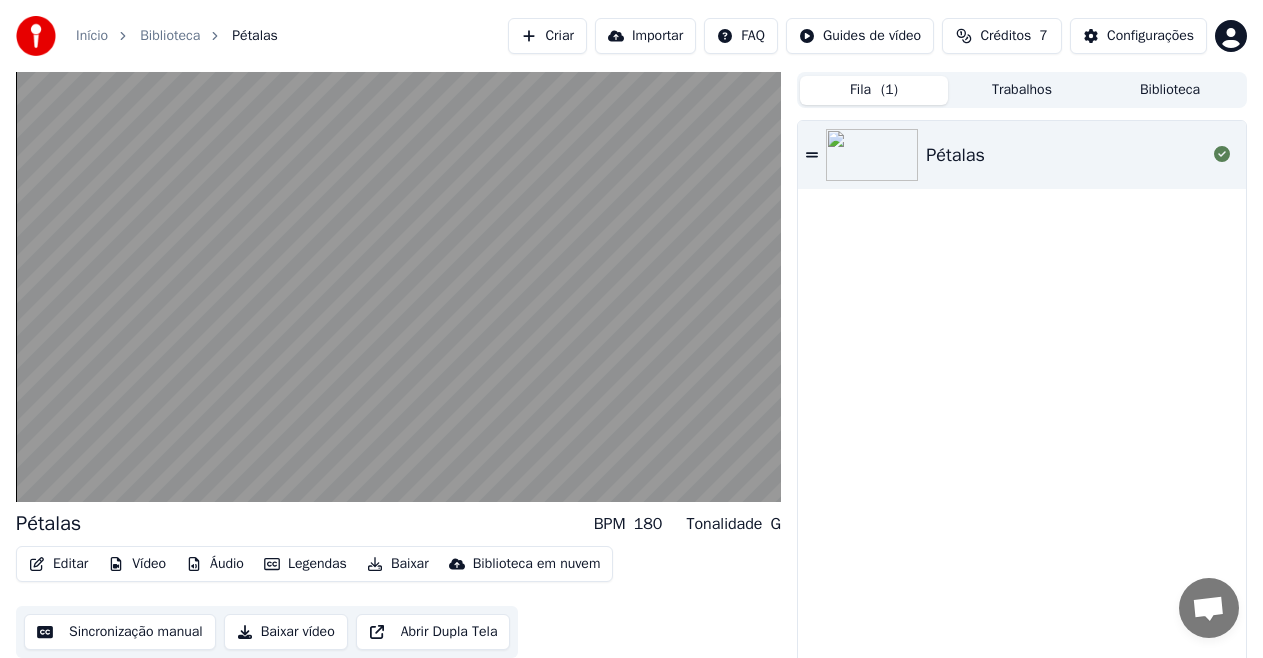 click on "Pétalas" at bounding box center [1022, 399] 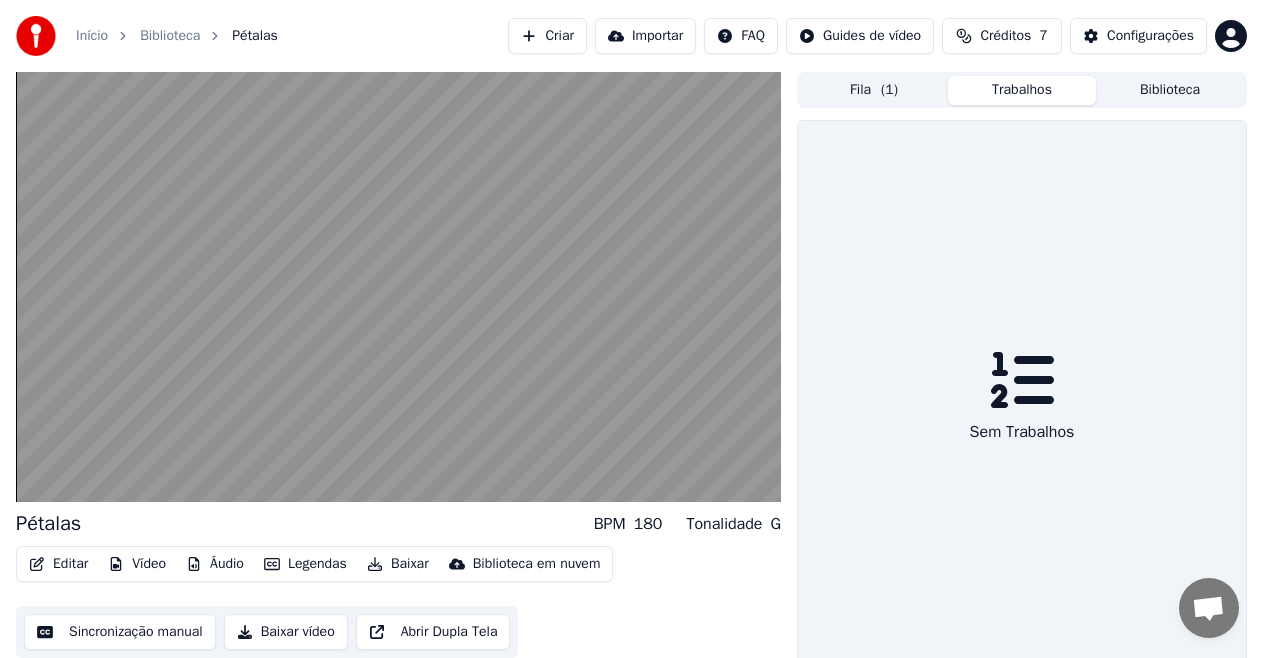 click on "Sem Trabalhos" at bounding box center [1022, 399] 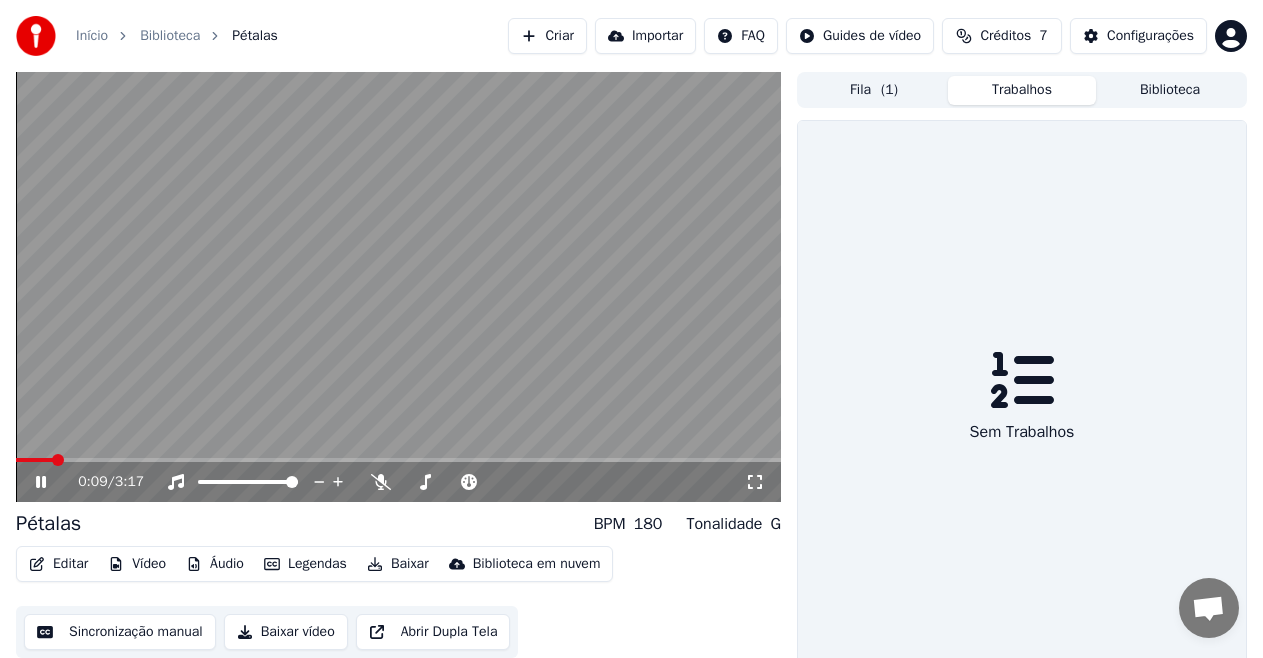 click on "Biblioteca" at bounding box center [170, 36] 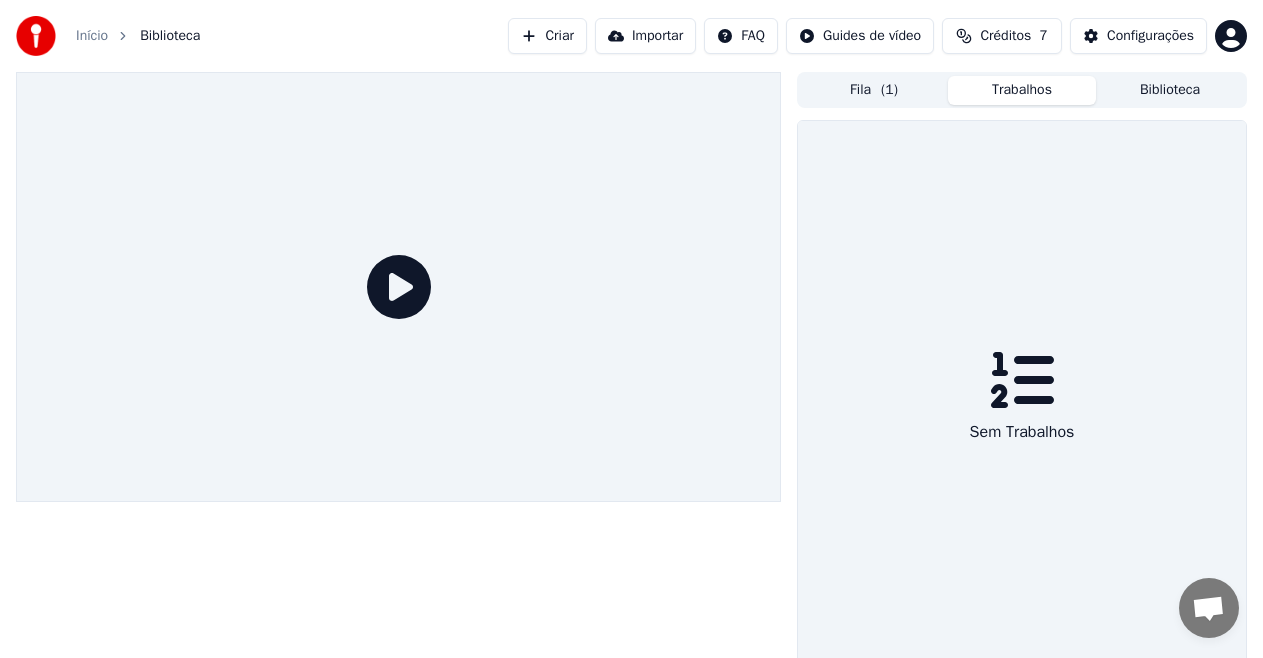click on "Trabalhos" at bounding box center [1022, 90] 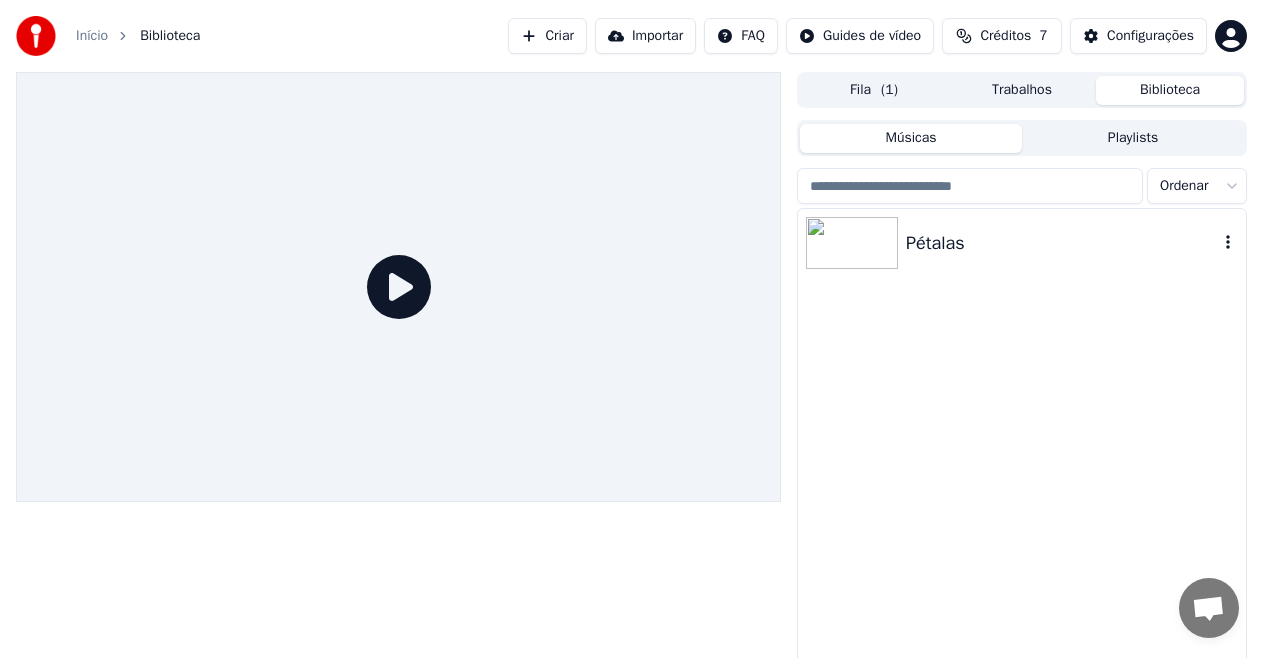 drag, startPoint x: 876, startPoint y: 371, endPoint x: 904, endPoint y: 260, distance: 114.47707 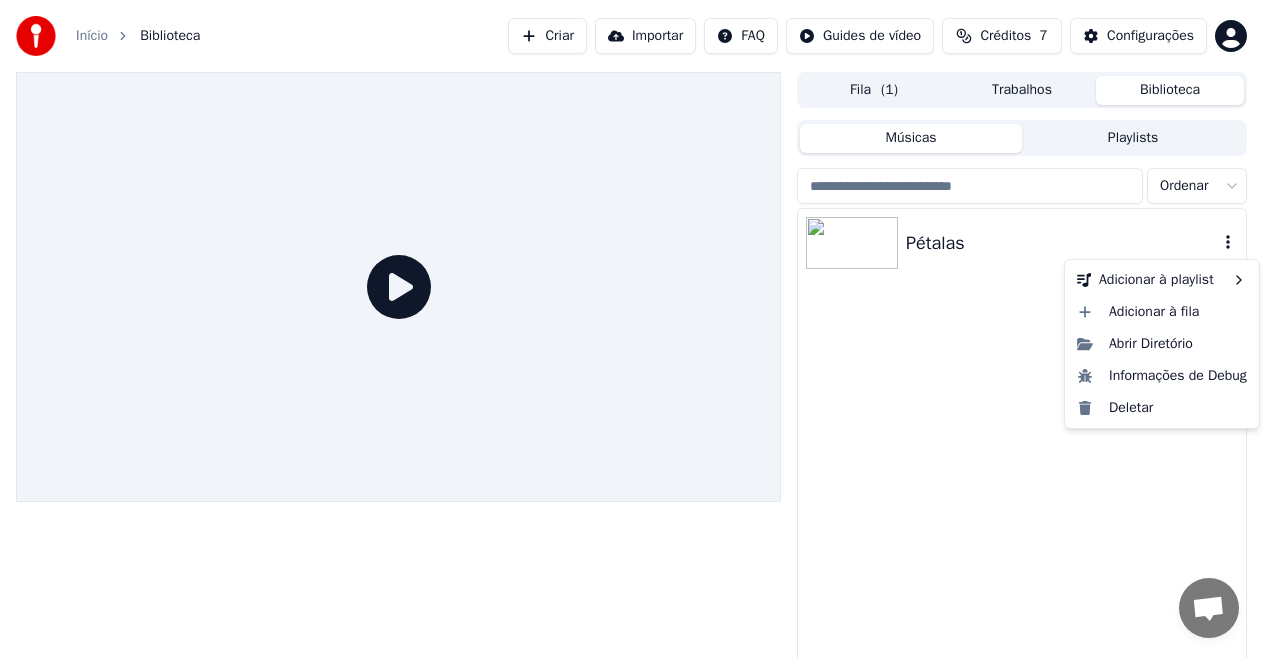 click 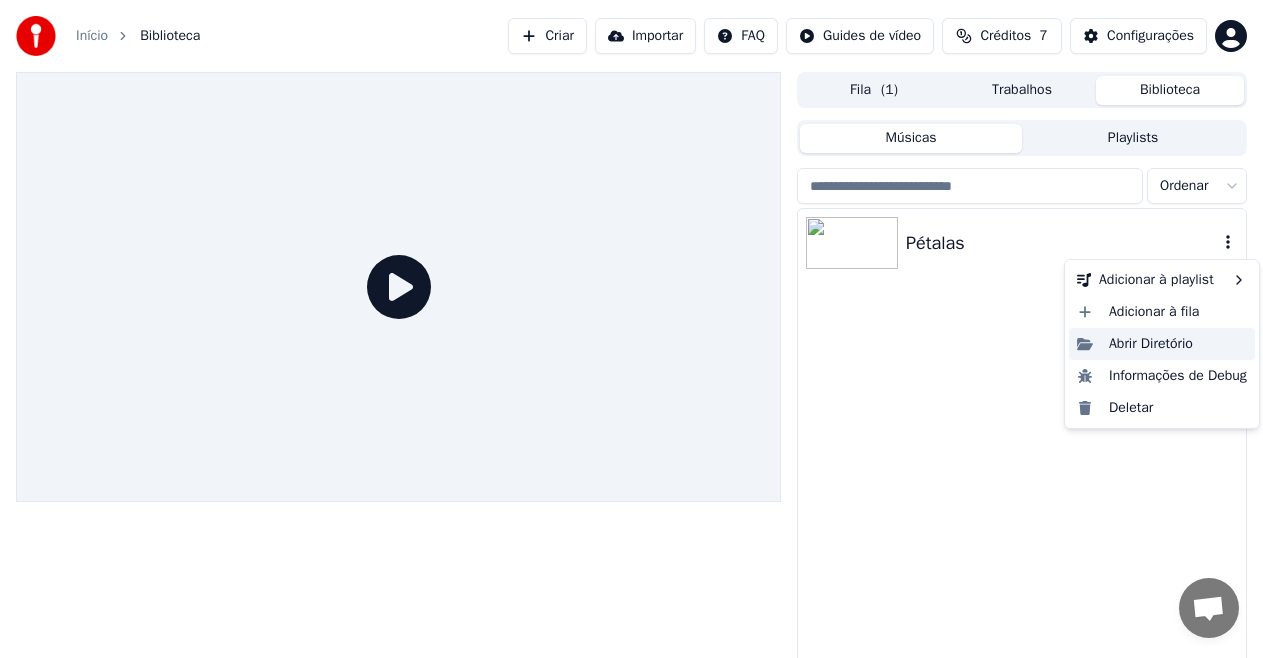 click on "Abrir Diretório" at bounding box center [1162, 344] 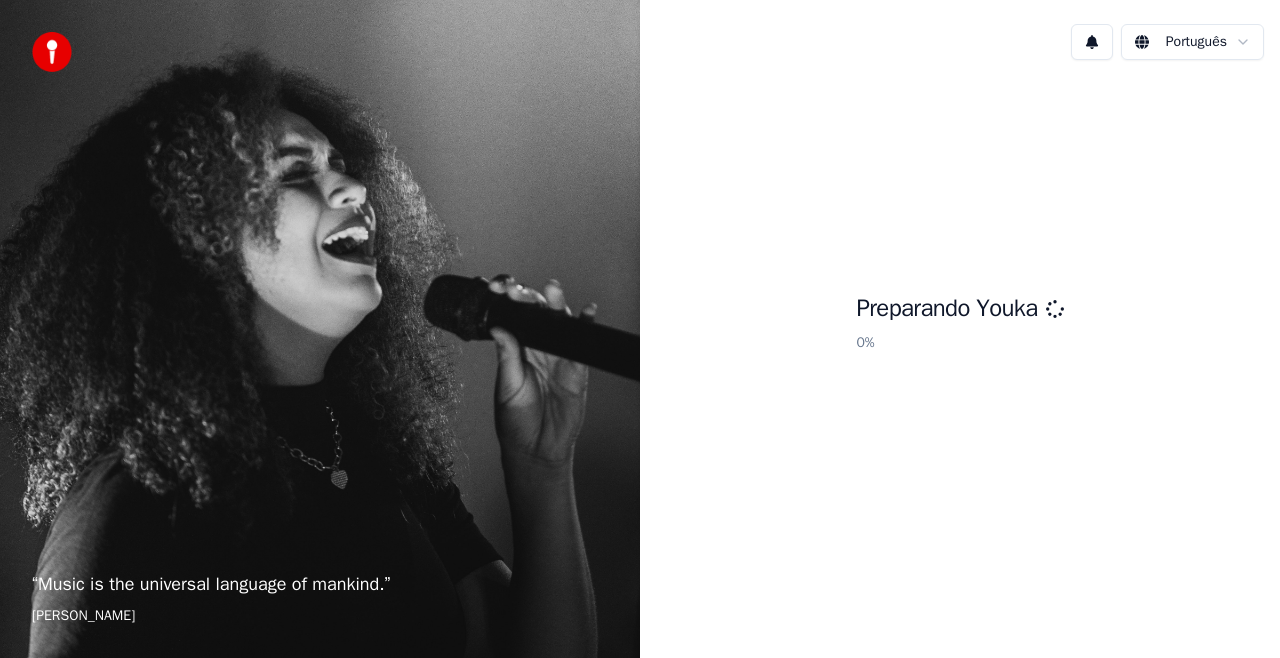 scroll, scrollTop: 0, scrollLeft: 0, axis: both 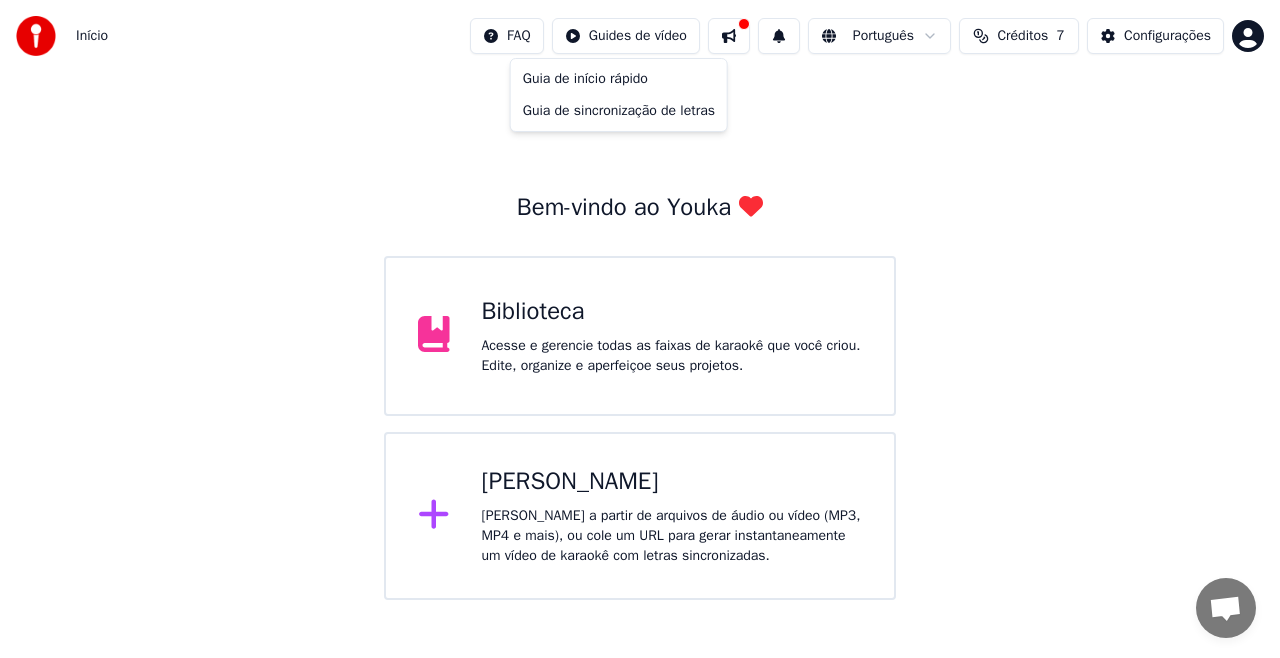 click on "Início FAQ Guides de vídeo Português Créditos 7 Configurações Bem-vindo ao Youka Biblioteca Acesse e gerencie todas as faixas de karaokê que você criou. Edite, organize e aperfeiçoe seus projetos. Criar Karaokê Crie karaokê a partir de arquivos de áudio ou vídeo (MP3, MP4 e mais), ou cole um URL para gerar instantaneamente um vídeo de karaokê com letras sincronizadas. Conversação Adam Dúvidas? Fale conosco! A equipe de suporte está ausente no momento. Rede off-line. Reconectando... Nenhuma mensagem pode ser recebida ou enviada por enquanto. Youka Desktop Olá! Como posso ajudar você?  Enviar um arquivo Inserir um emoticon Enviar um arquivo Mensagem de áudio We run on Crisp Guia de início rápido Guia de sincronização de letras" at bounding box center (640, 300) 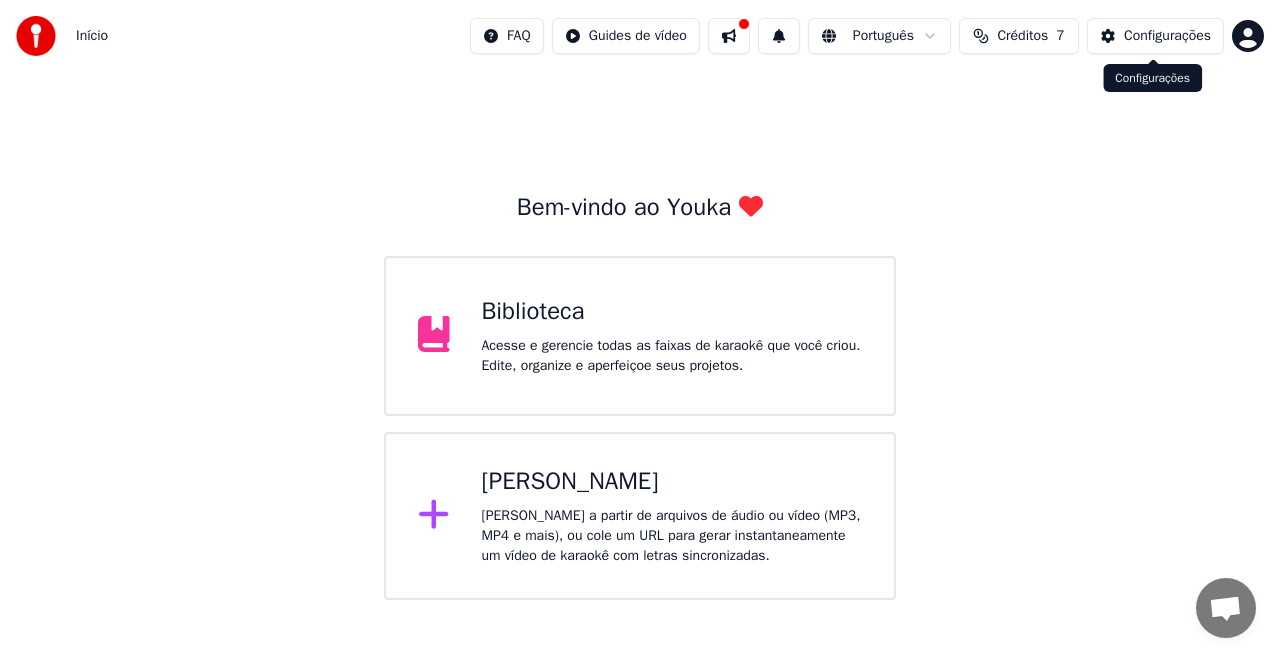 click on "Configurações" at bounding box center [1167, 36] 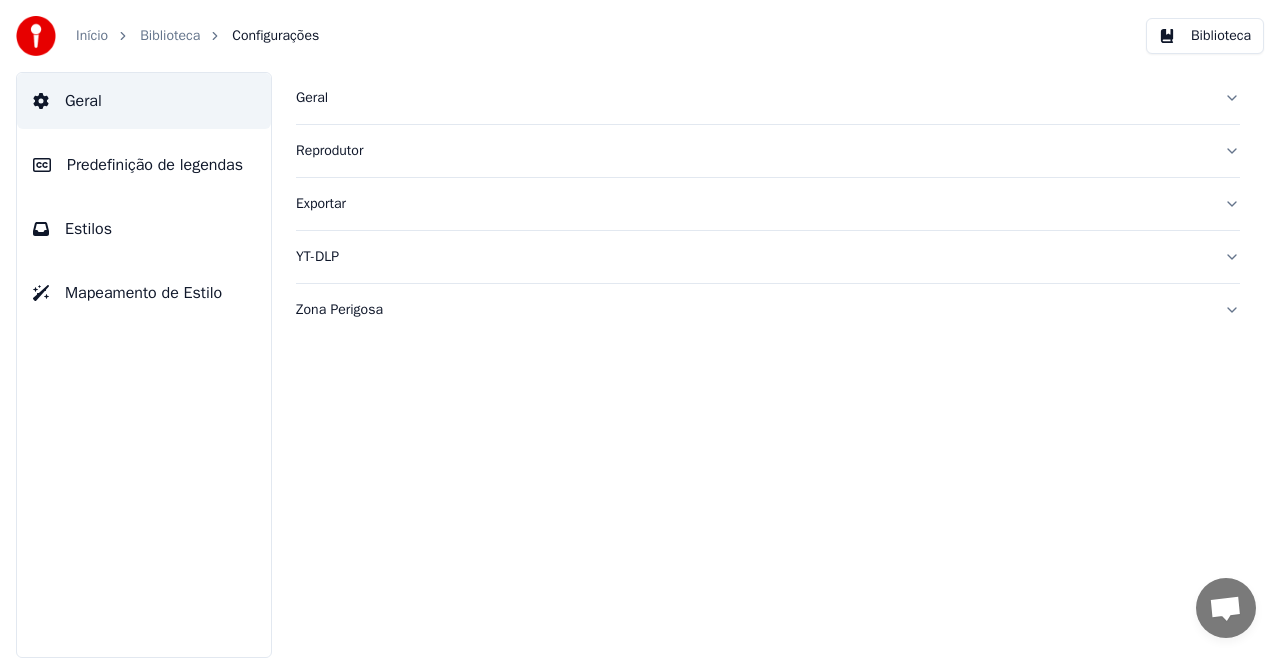 click on "Exportar" at bounding box center (752, 204) 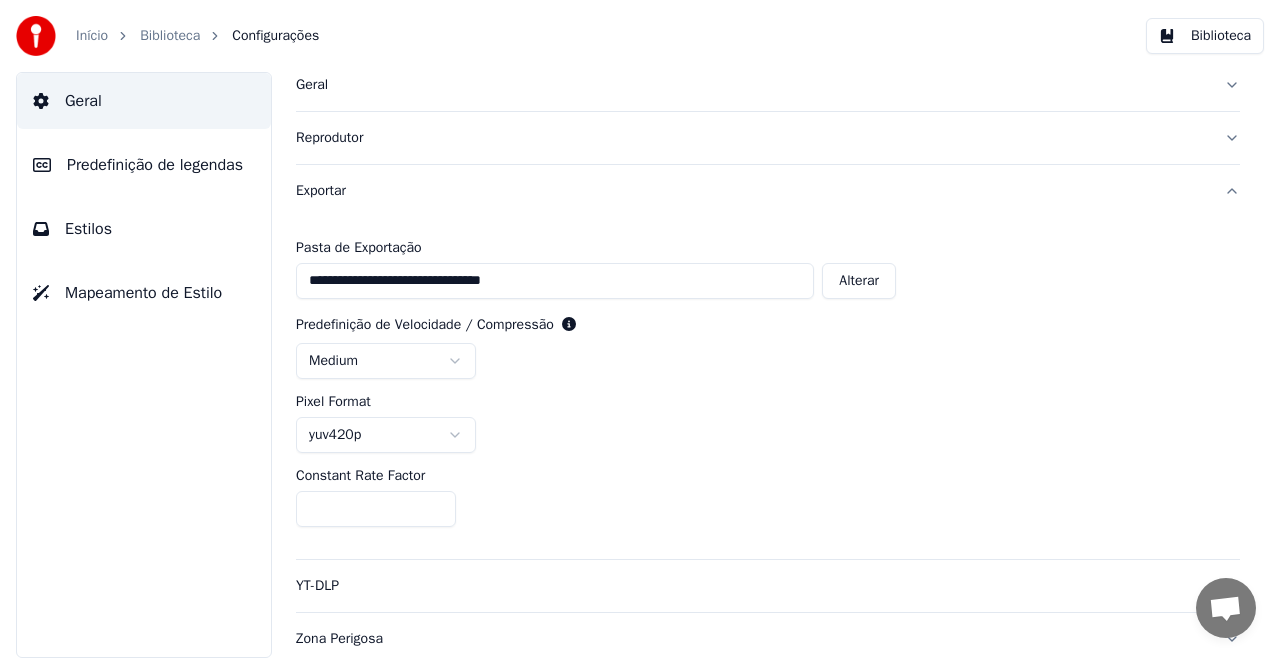 scroll, scrollTop: 20, scrollLeft: 0, axis: vertical 